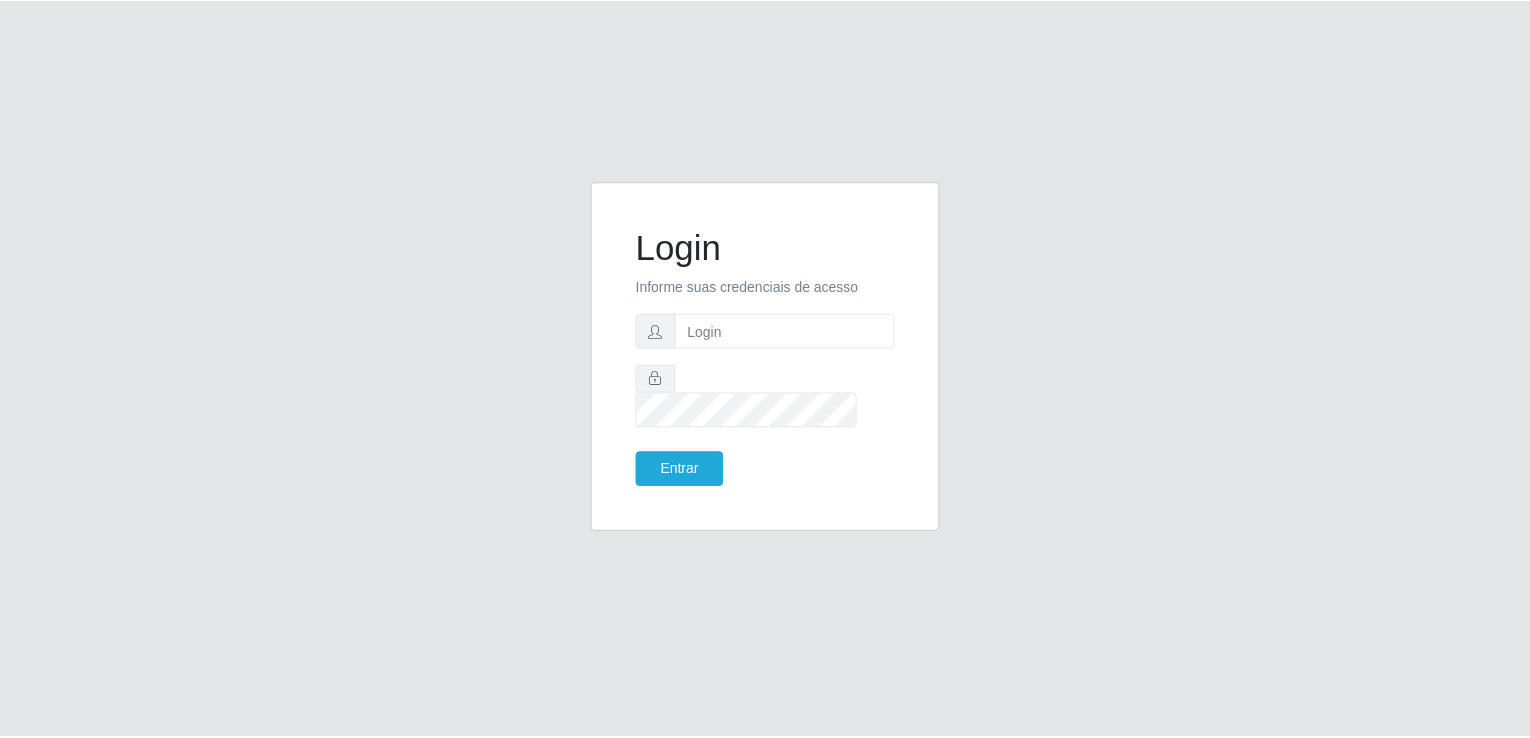 scroll, scrollTop: 0, scrollLeft: 0, axis: both 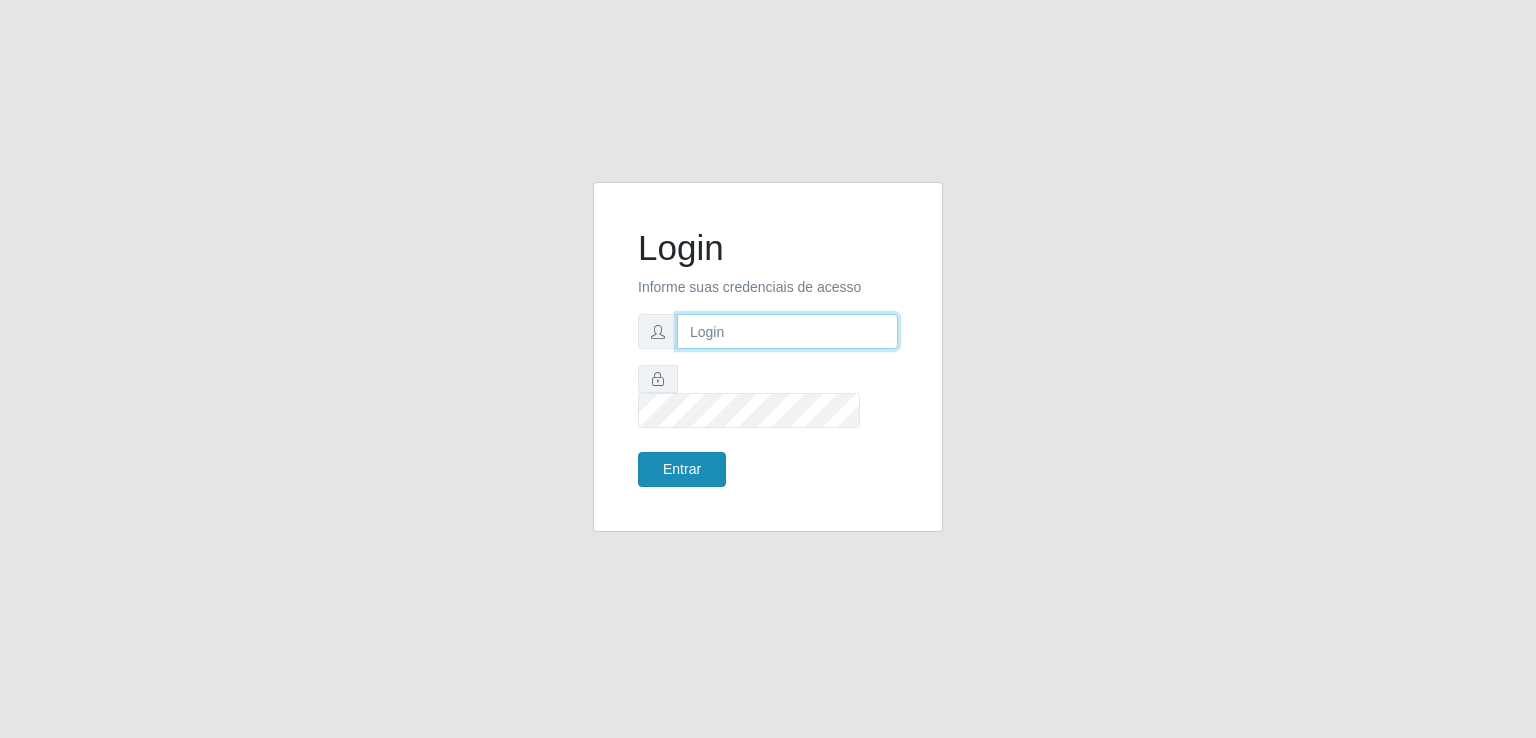 type on "[EMAIL]" 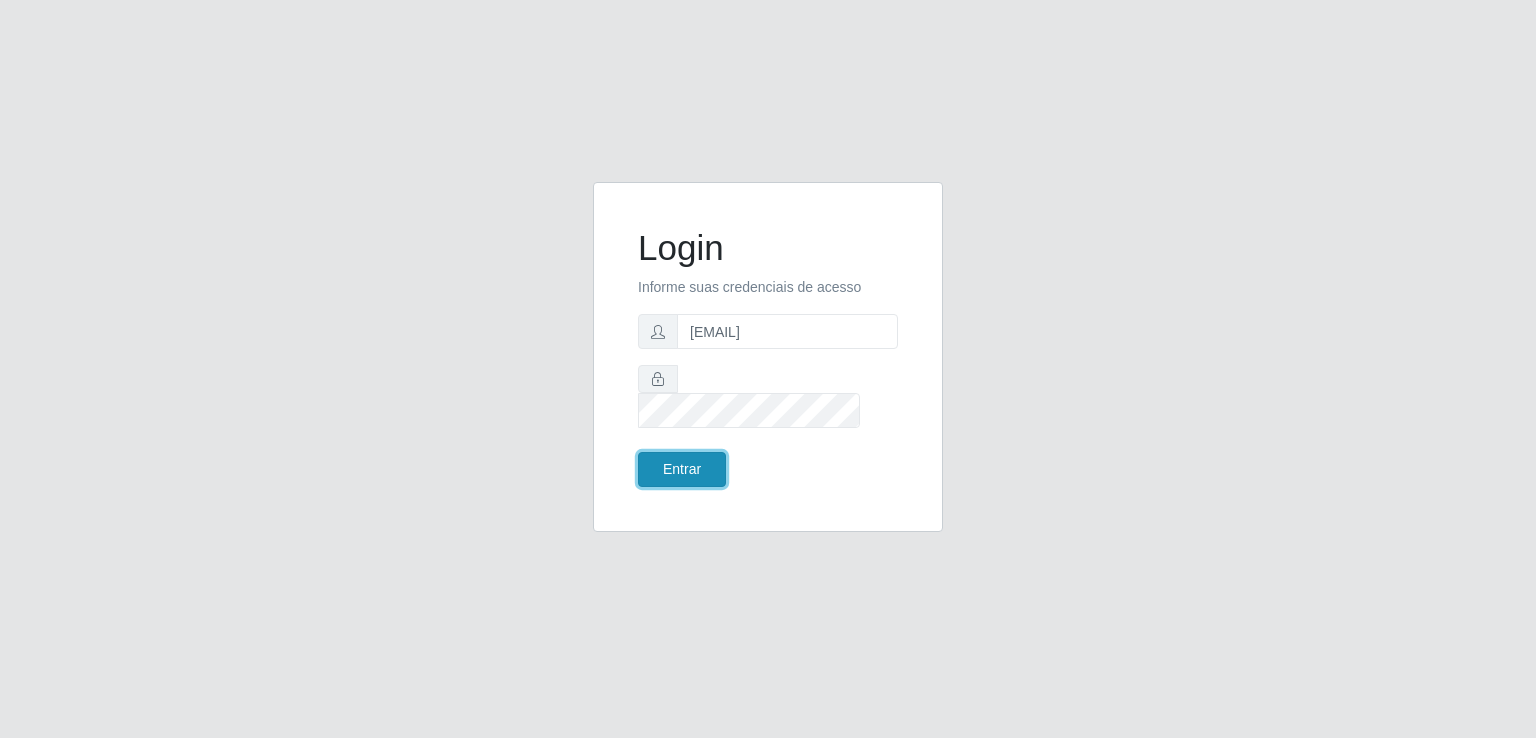 click on "Entrar" at bounding box center [682, 469] 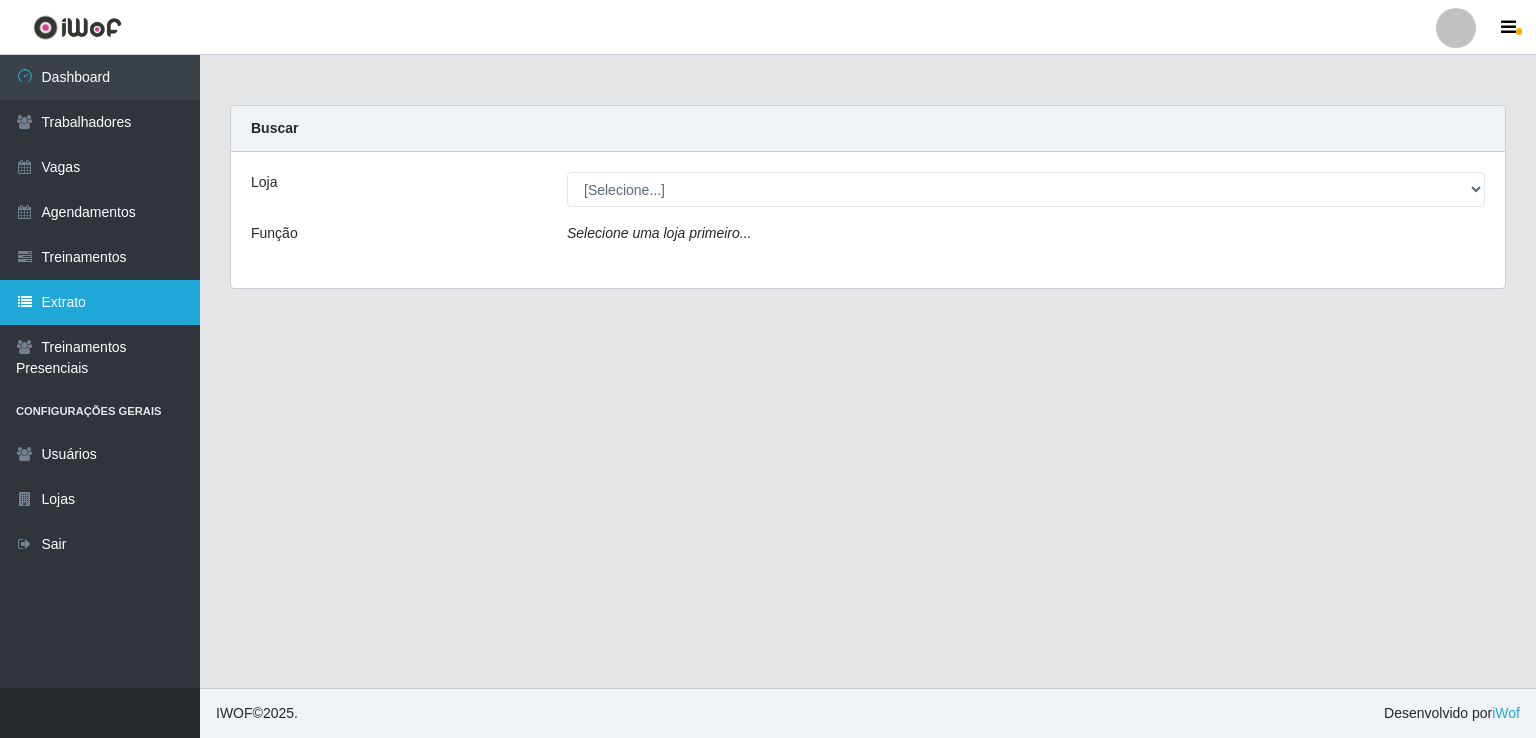 click on "Extrato" at bounding box center [100, 302] 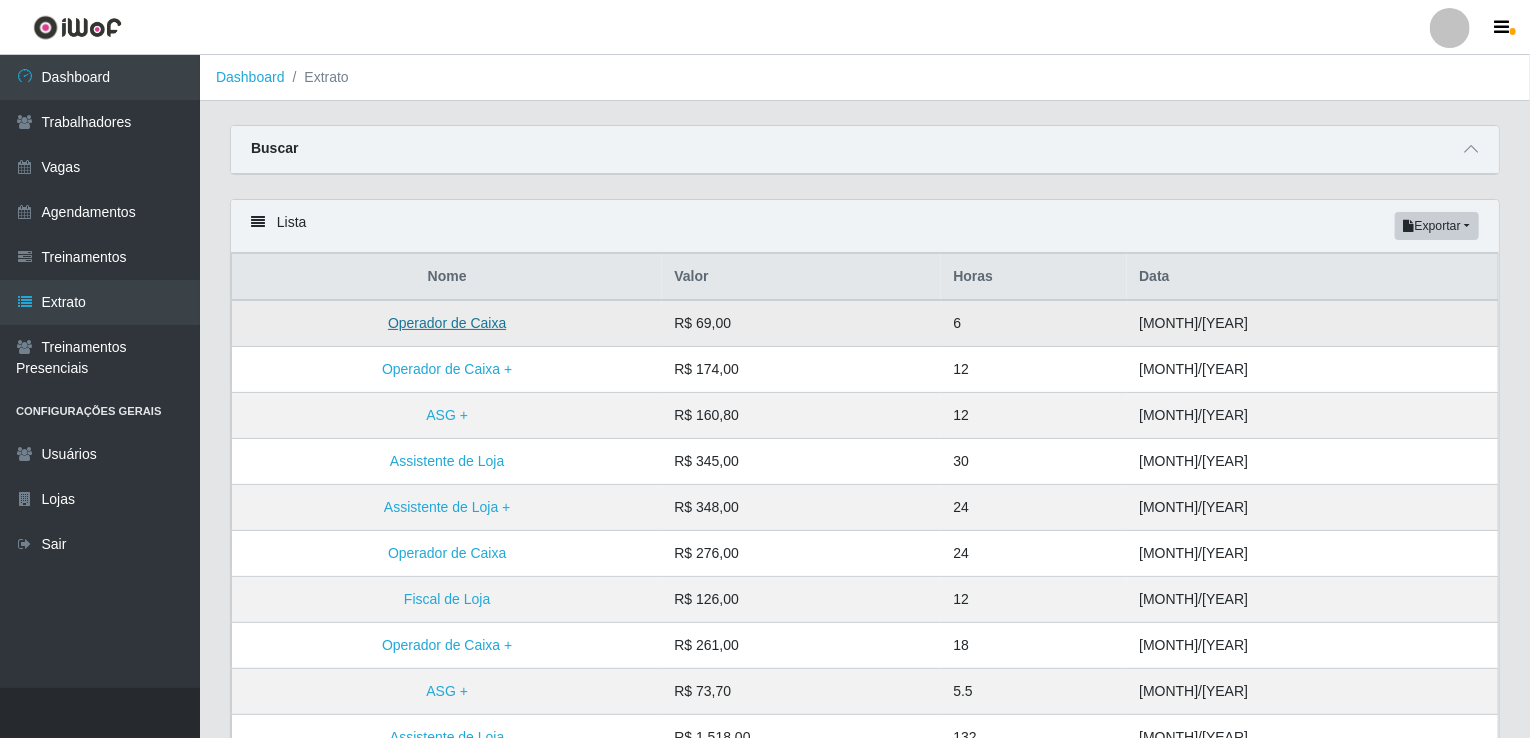 click on "Operador de Caixa" at bounding box center [447, 323] 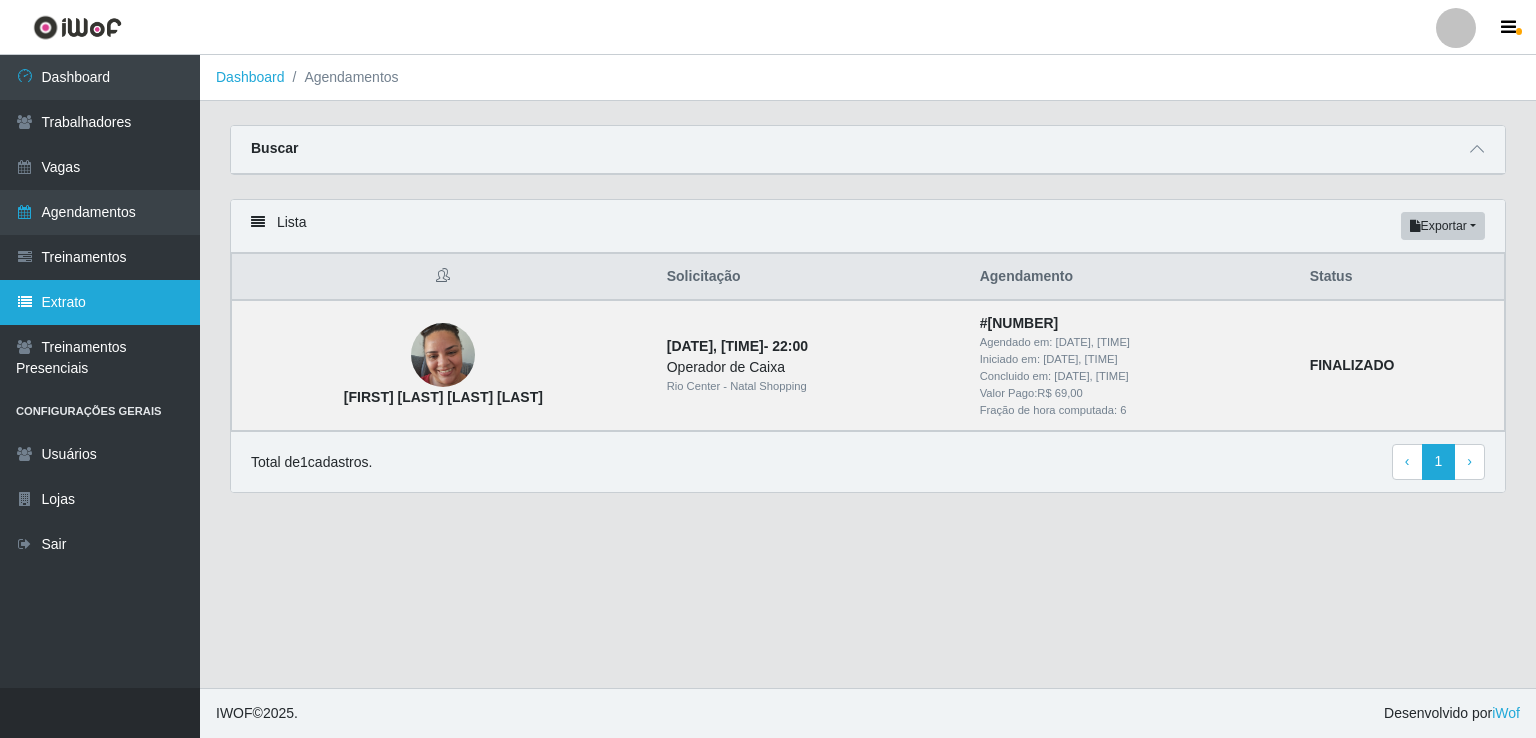 click on "Extrato" at bounding box center [100, 302] 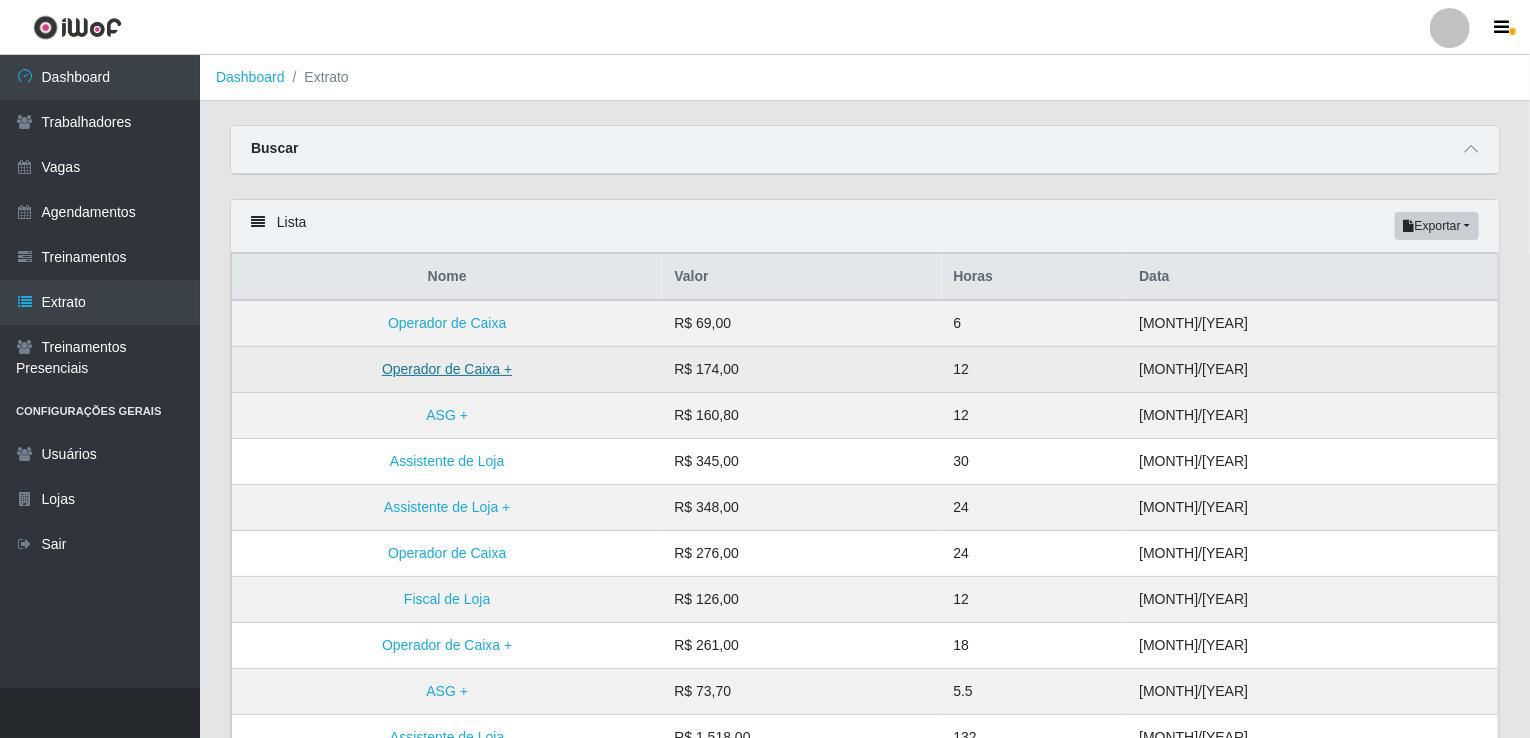 click on "Operador de Caixa +" at bounding box center (447, 369) 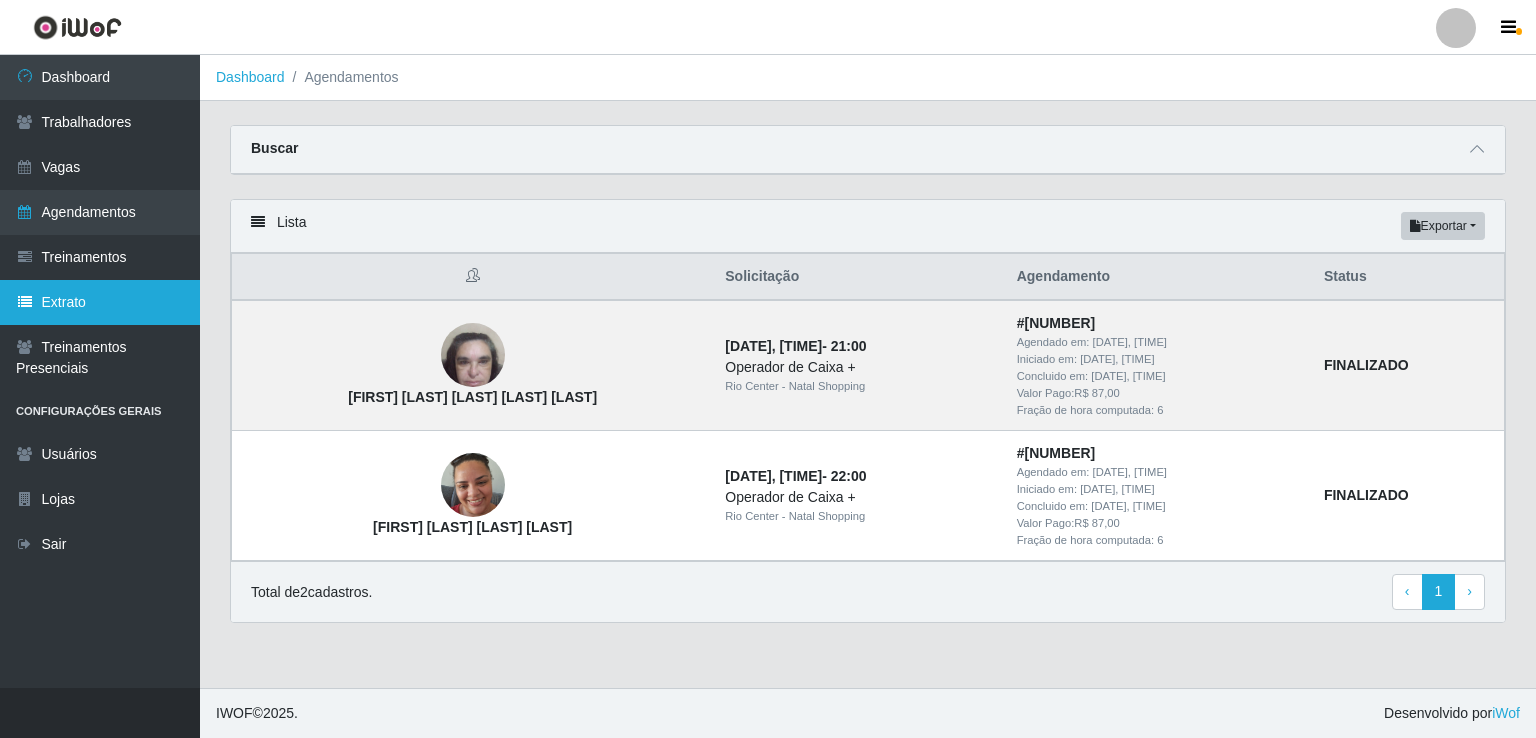 click on "Extrato" at bounding box center [100, 302] 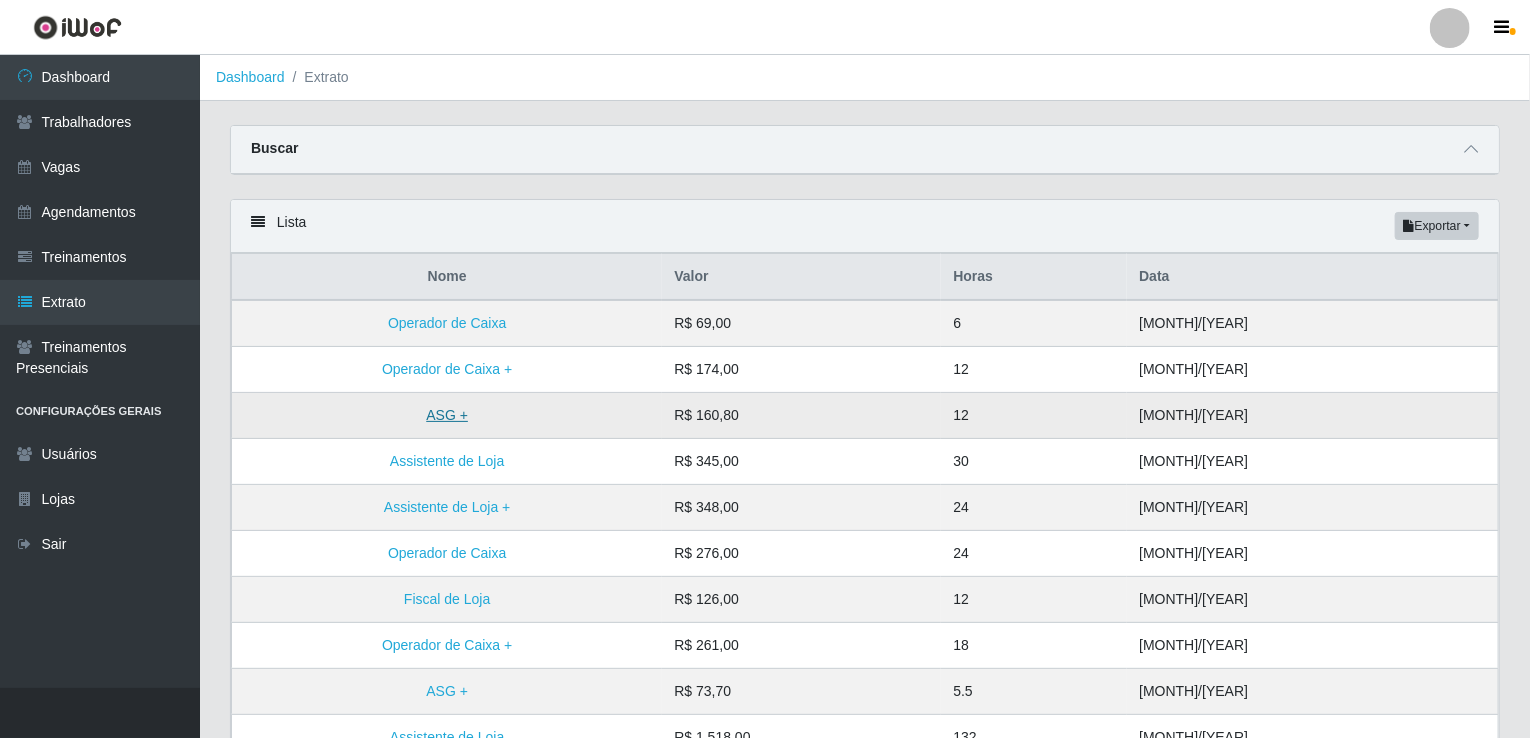 click on "ASG +" at bounding box center (447, 415) 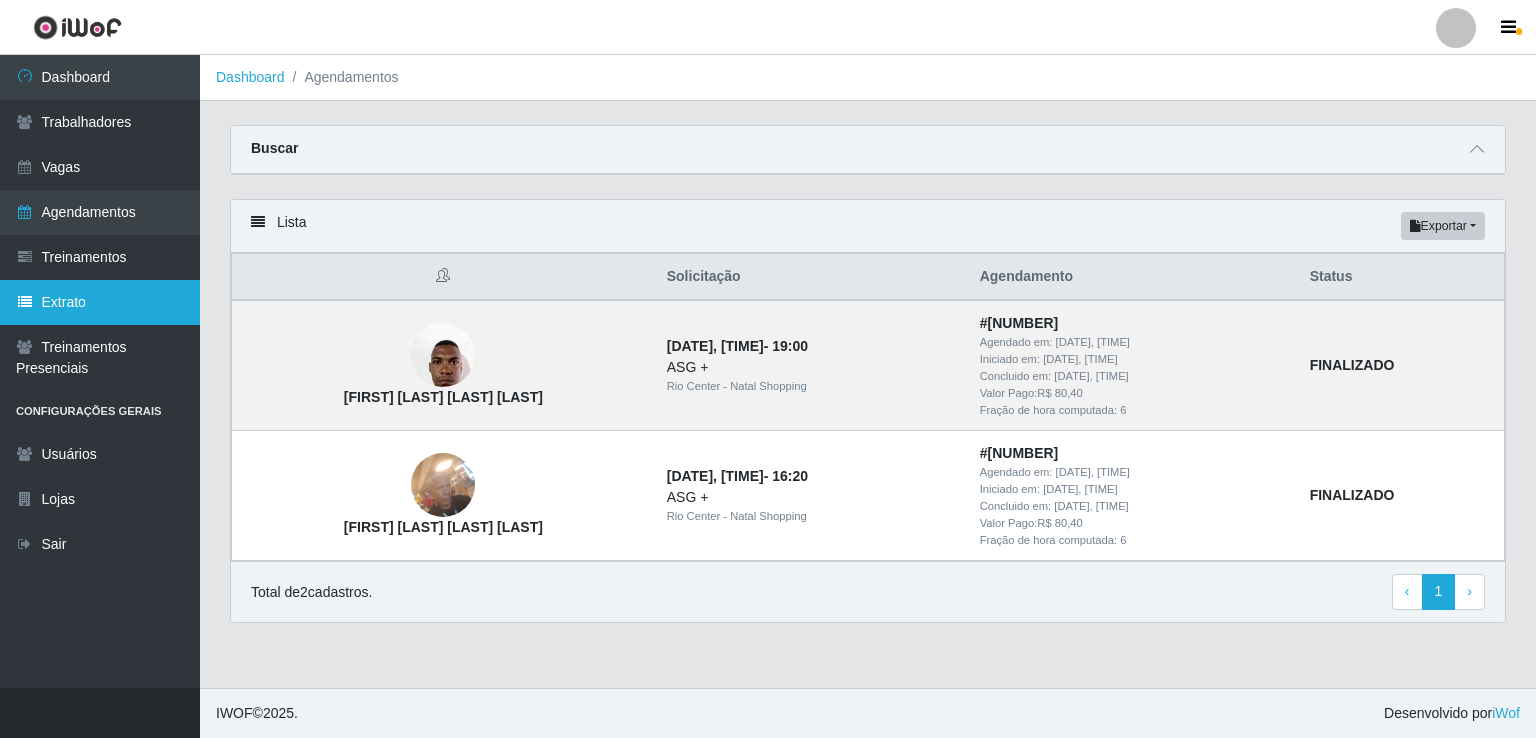 click on "Extrato" at bounding box center (100, 302) 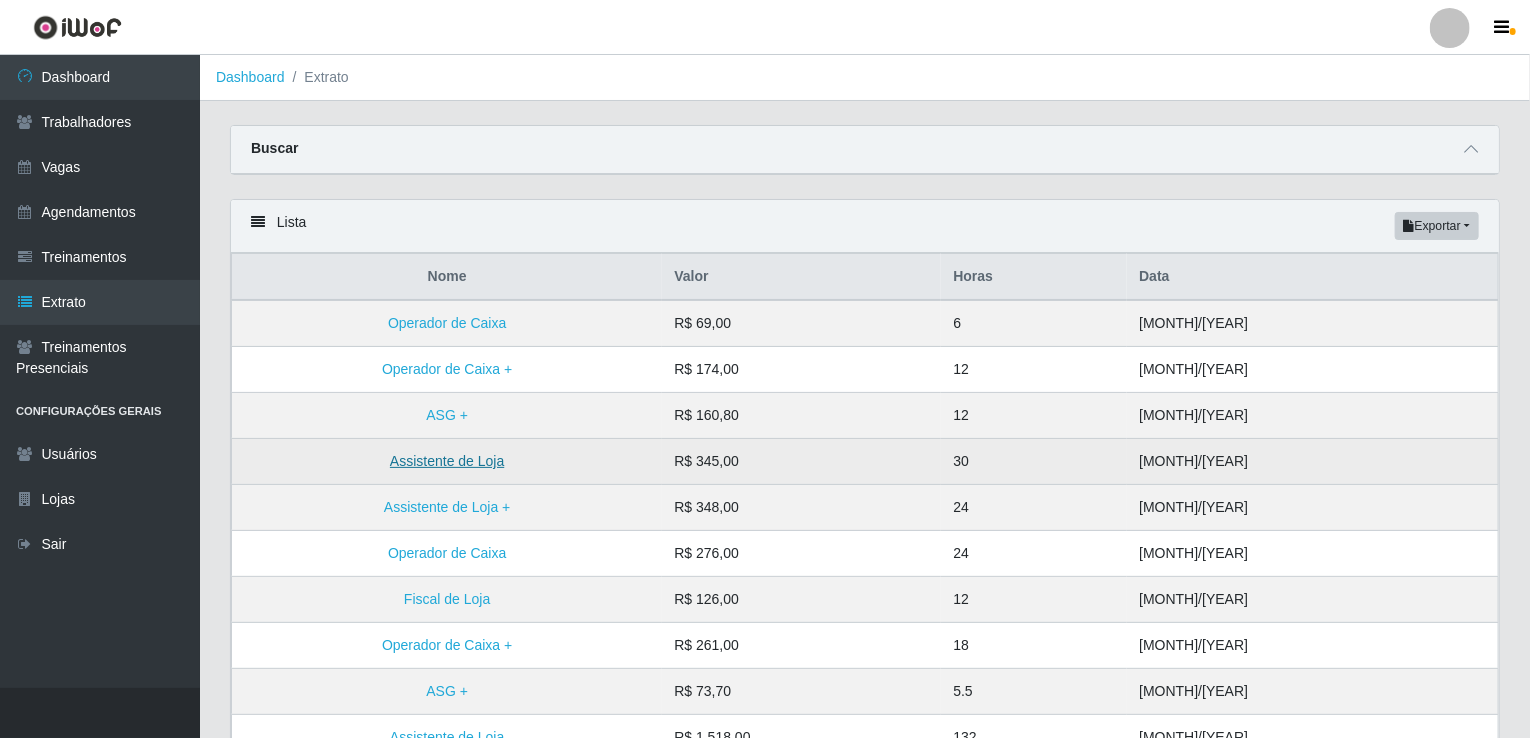 click on "Assistente de Loja" at bounding box center [447, 461] 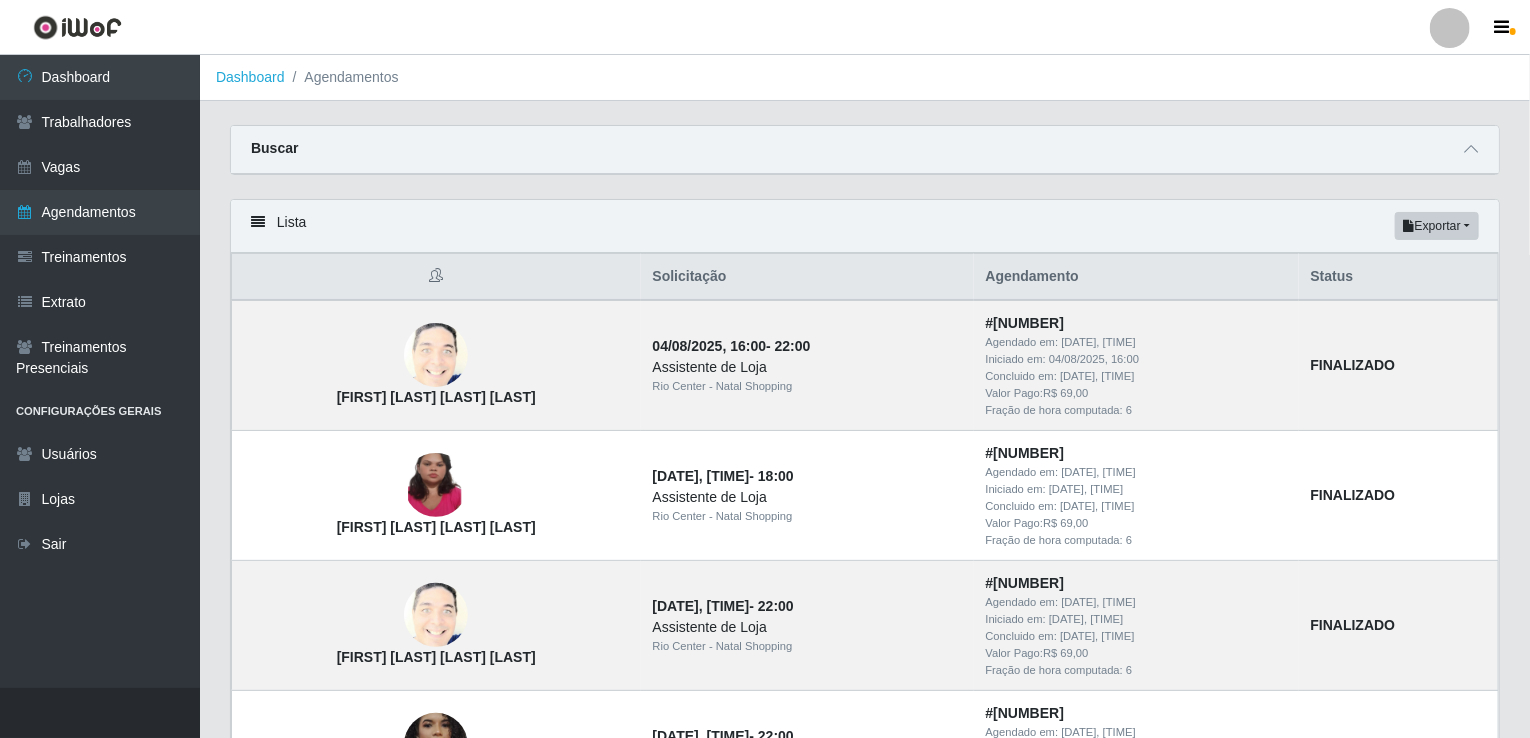 scroll, scrollTop: 346, scrollLeft: 0, axis: vertical 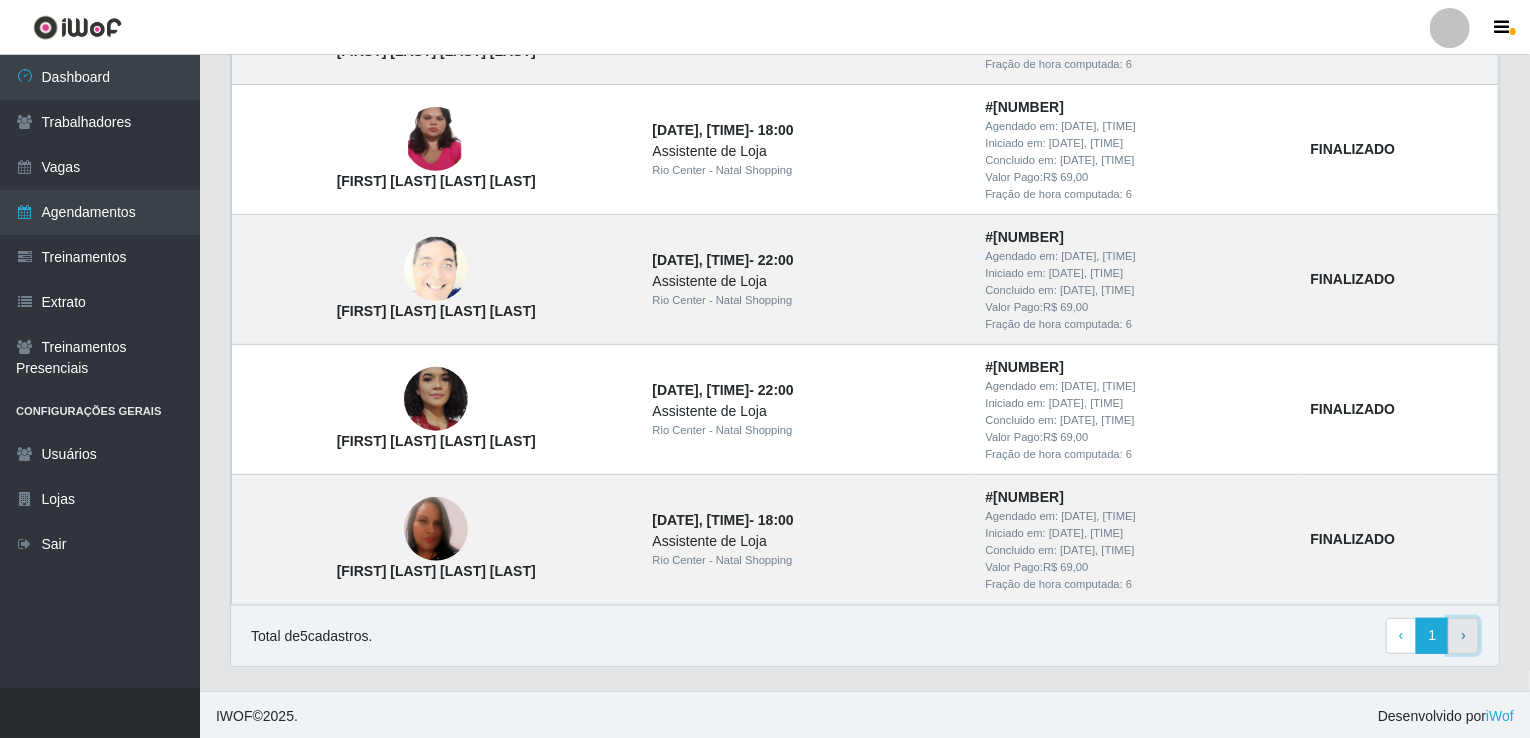 click on "› Next" at bounding box center [1463, 636] 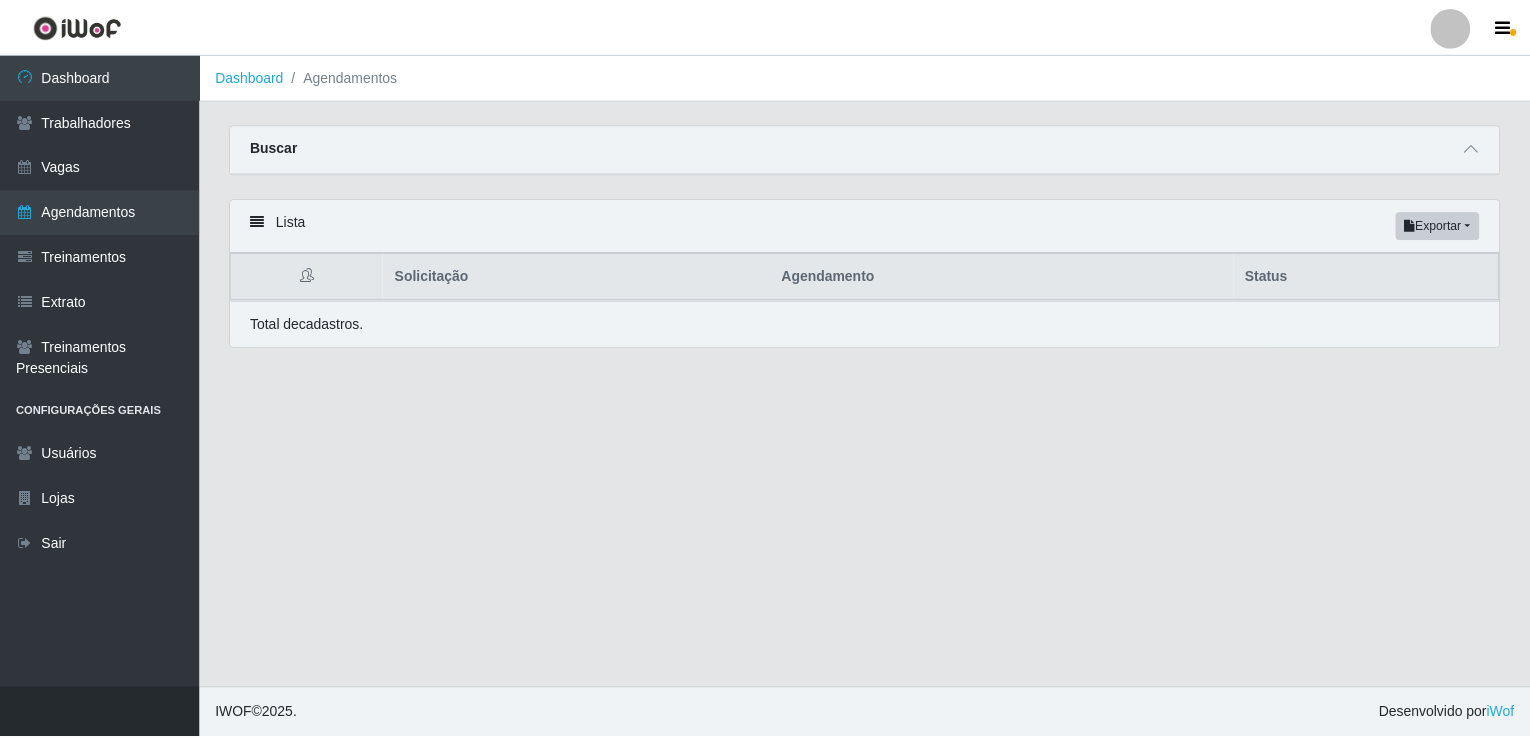scroll, scrollTop: 0, scrollLeft: 0, axis: both 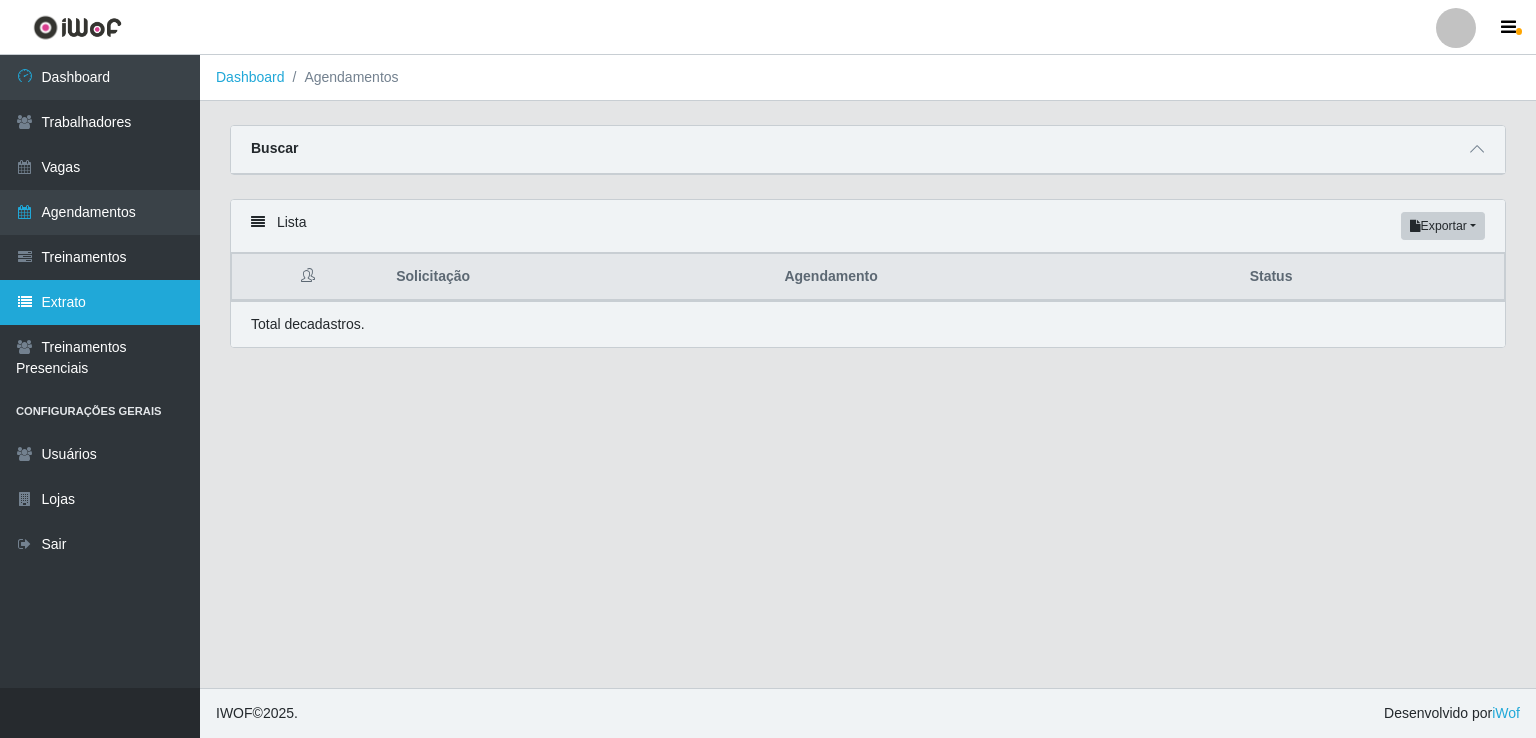 click on "Extrato" at bounding box center [100, 302] 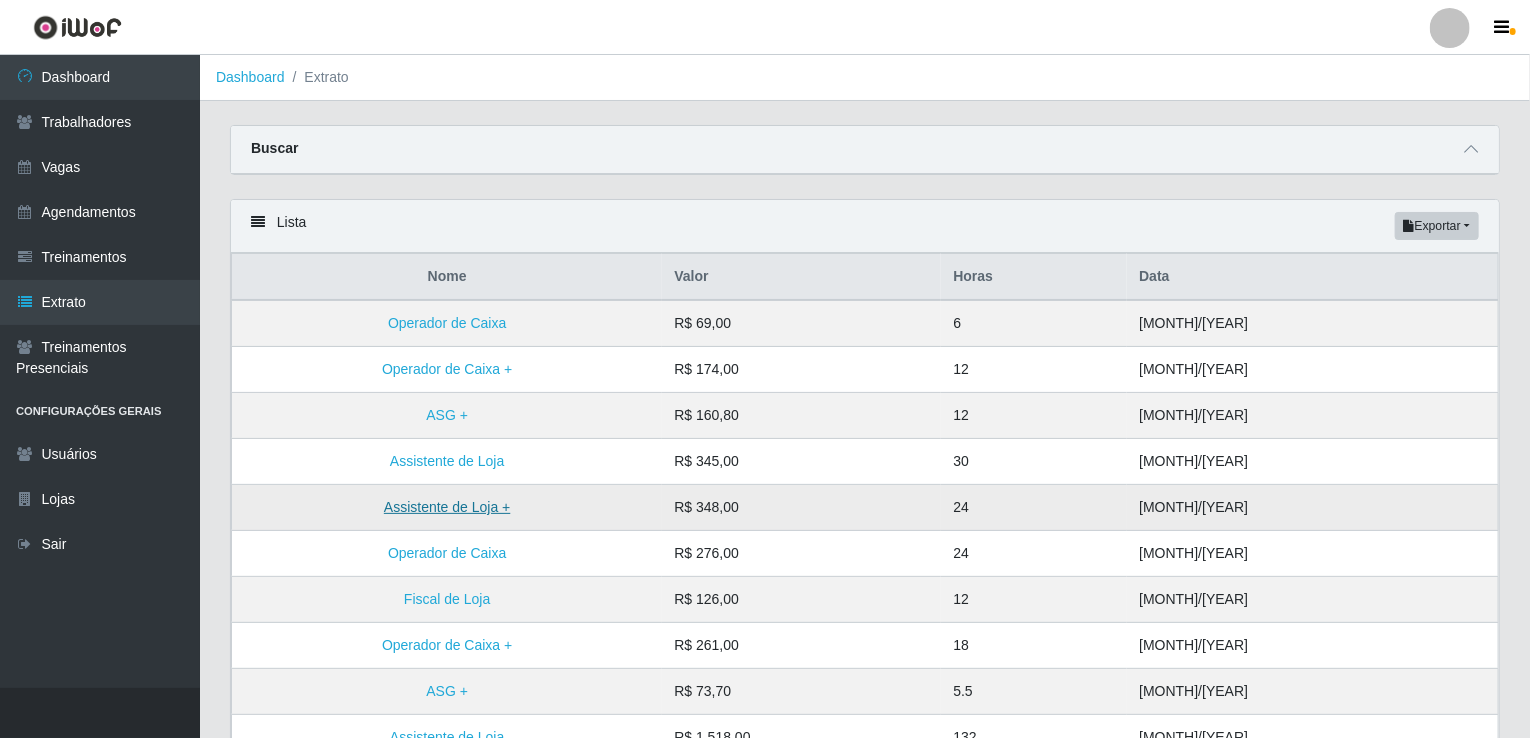 click on "Assistente de Loja +" at bounding box center [447, 507] 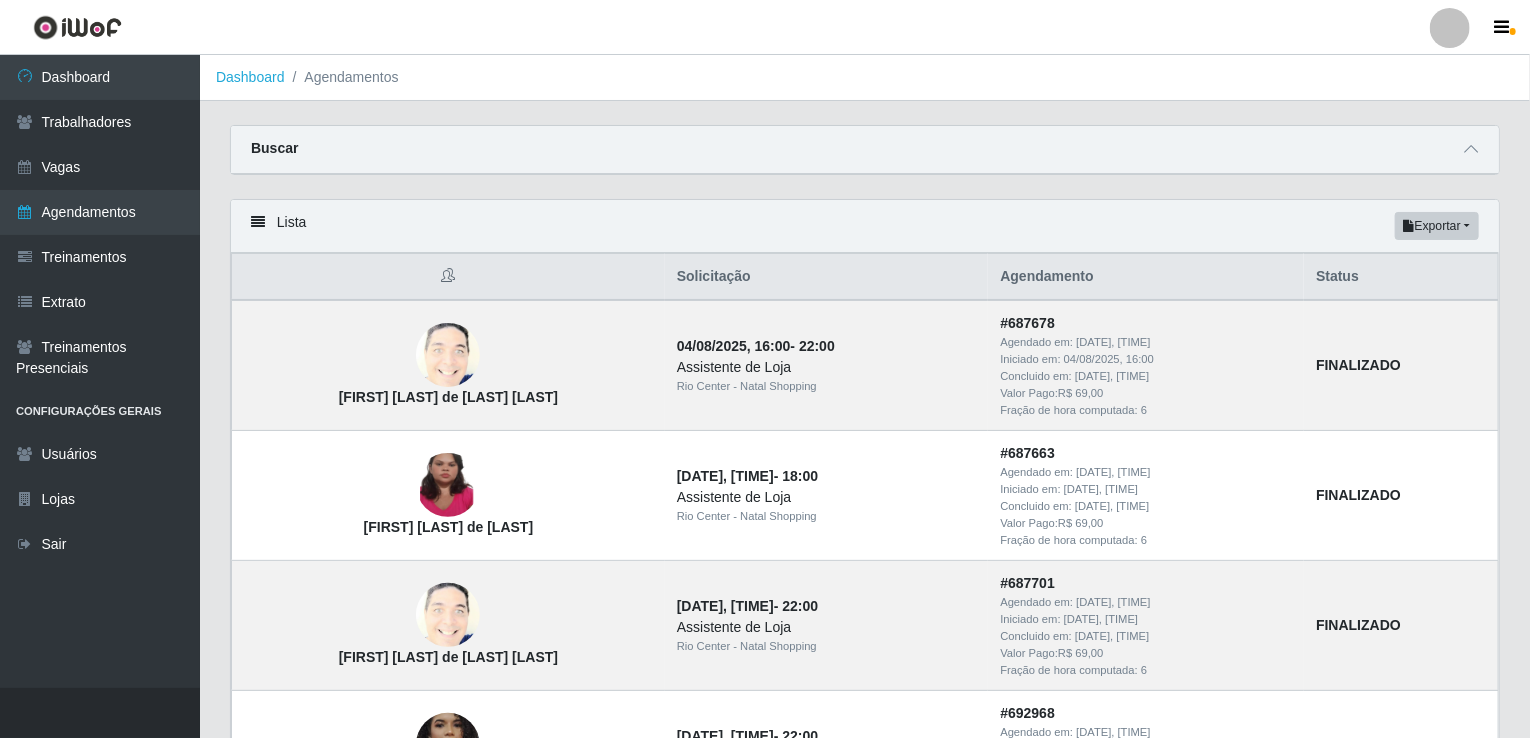 scroll, scrollTop: 346, scrollLeft: 0, axis: vertical 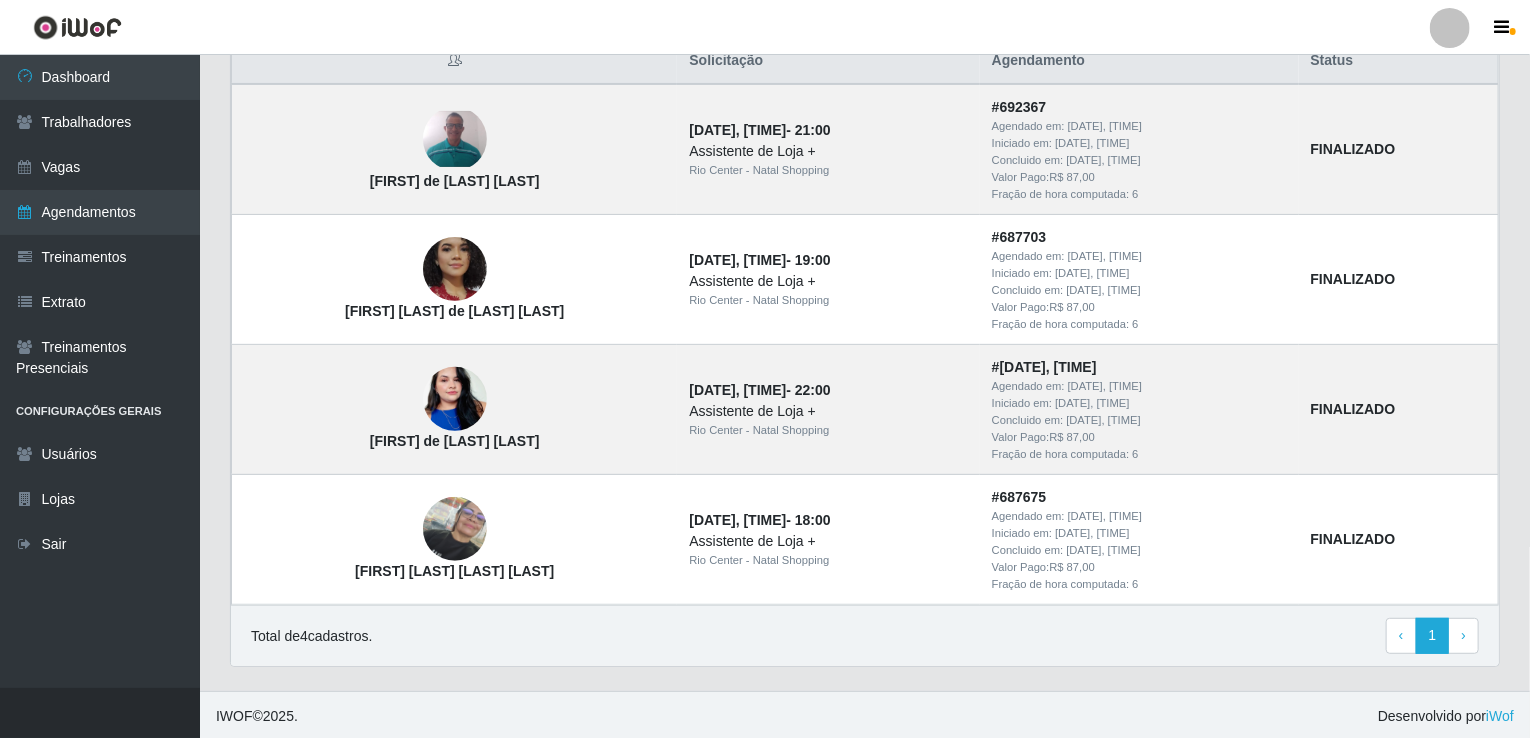click on "Carregando...  Buscar Início em [DATE] Término em [DATE] Status [Selecione...] AGENDADO AGUARDANDO LIBERAR EM ANDAMENTO EM REVISÃO FINALIZADO CANCELADO FALTA Loja [Selecione...] Rio Center - Natal Shopping Função Selecione uma loja primeiro...  Confirmar   Lista  Exportar PDF Excel Solicitação Agendamento Status [FIRST] de [LAST] [LAST] [DATE], [TIME]  -   [TIME] Assistente de Loja + Rio Center - Natal Shopping # [NUMBER] Agendado em:   [DATE], [TIME] Iniciado em:   [DATE], [TIME] Concluido em:   [DATE], [TIME] Valor Pago:  R$ [NUMBER], [NUMBER] Fração de hora computada:   [NUMBER] FINALIZADO [FIRST] [LAST] de [LAST] [LAST]  [DATE], [TIME]  -   [TIME] Assistente de Loja + Rio Center - Natal Shopping # [NUMBER] Agendado em:   [DATE], [TIME] Iniciado em:   [DATE], [TIME] Concluido em:   [DATE], [TIME] Valor Pago:  R$ [NUMBER], [NUMBER] Fração de hora computada:   [NUMBER] FINALIZADO [FIRST] de [LAST] [LAST]  [DATE], [TIME]  -   [TIME] Assistente de Loja + Rio Center - Natal Shopping # [NUMBER]" at bounding box center (865, 300) 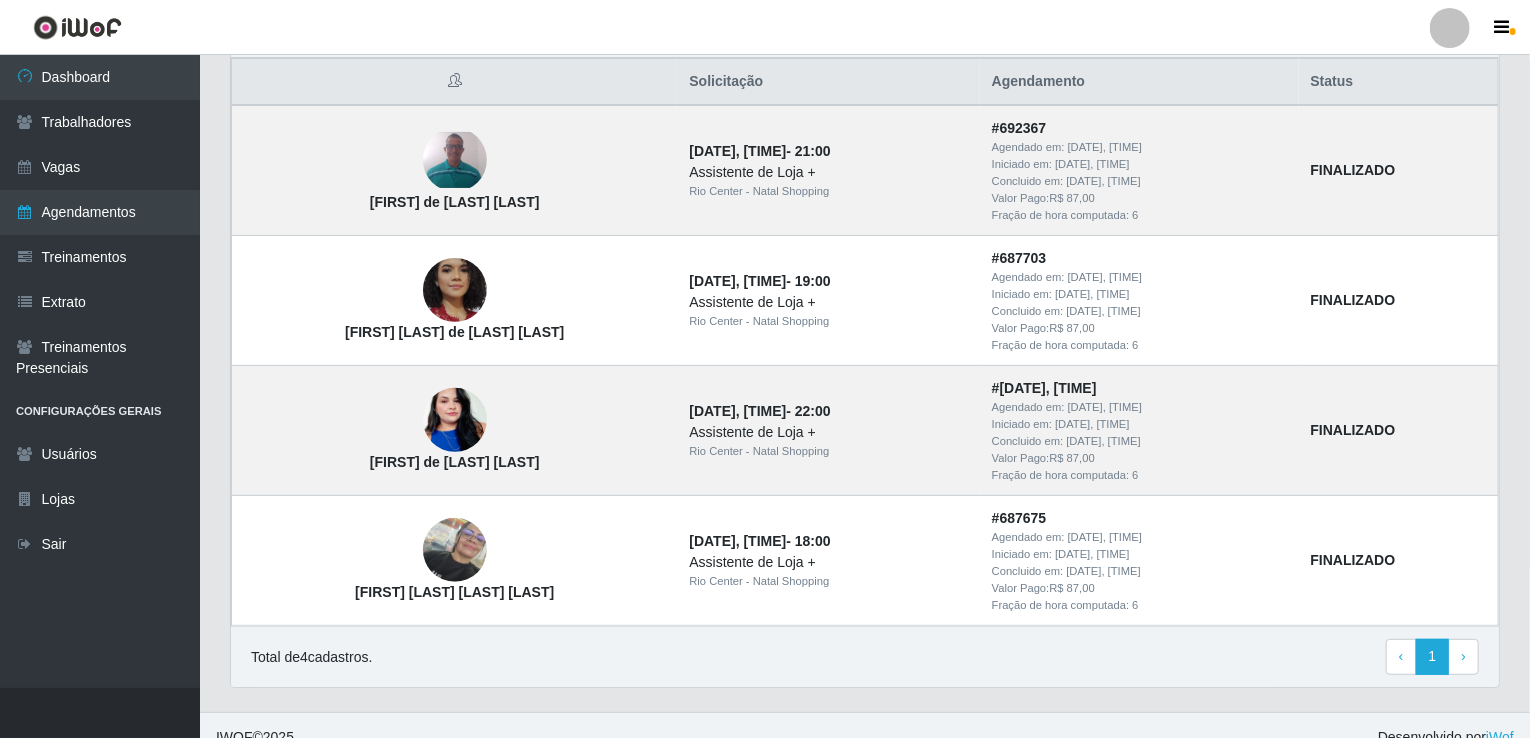 scroll, scrollTop: 216, scrollLeft: 0, axis: vertical 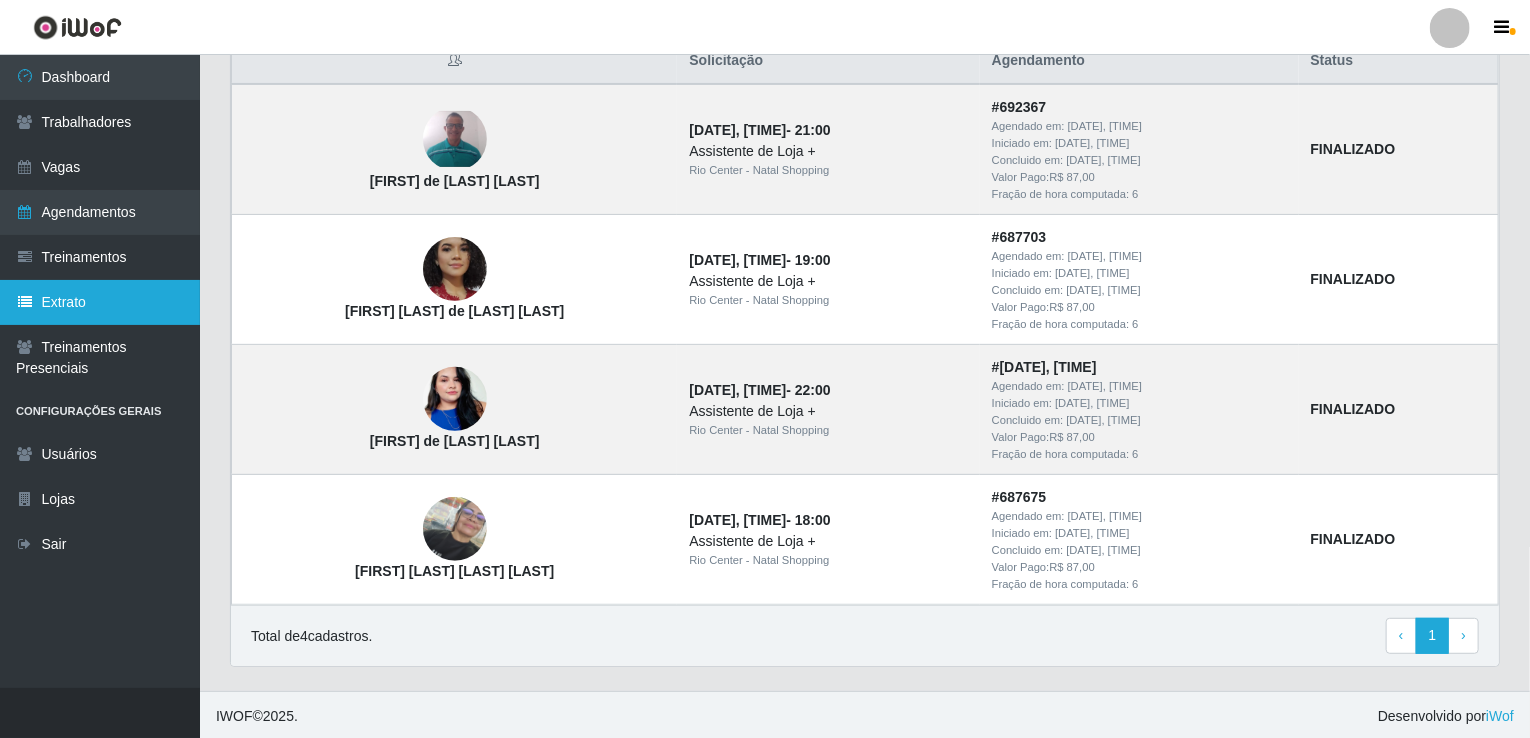 click on "Extrato" at bounding box center [100, 302] 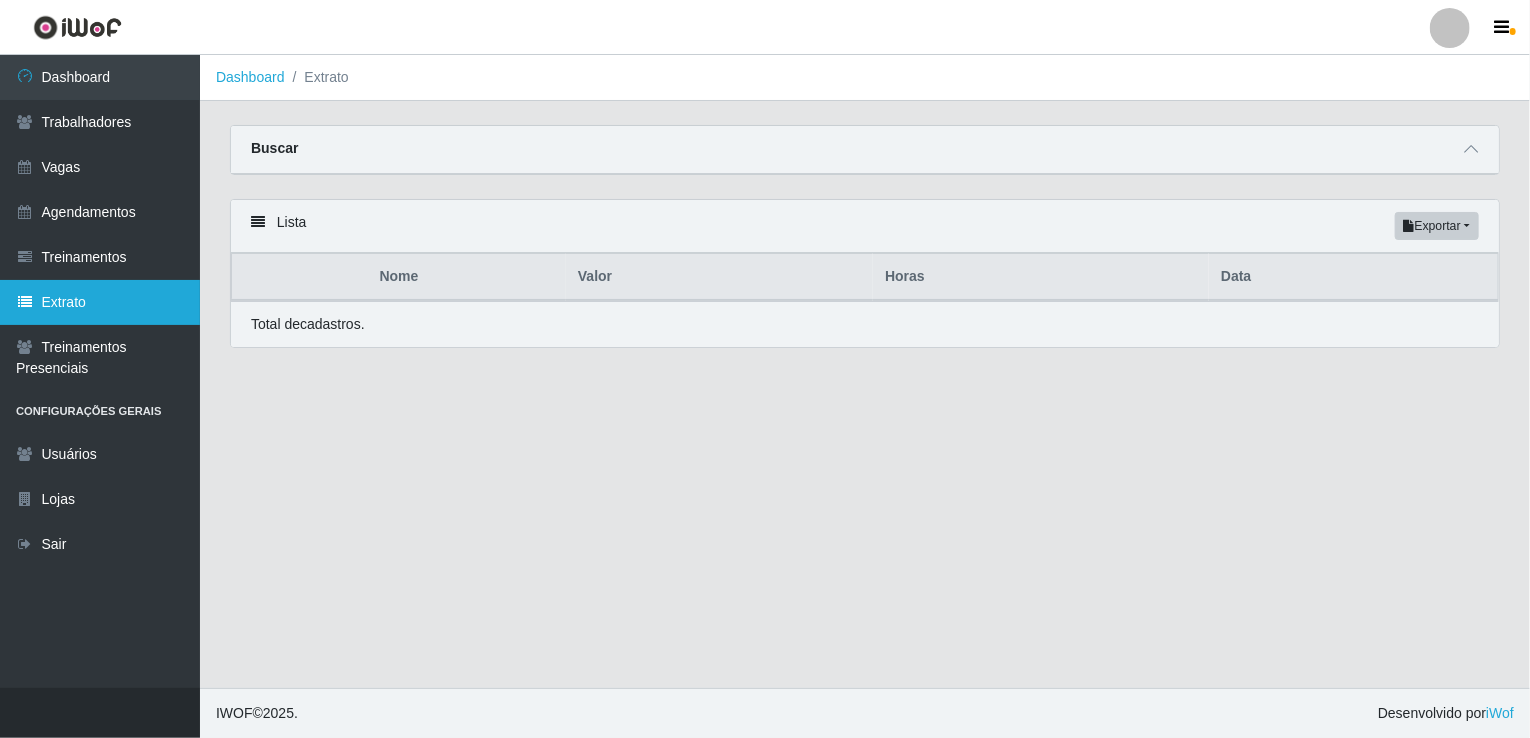scroll, scrollTop: 0, scrollLeft: 0, axis: both 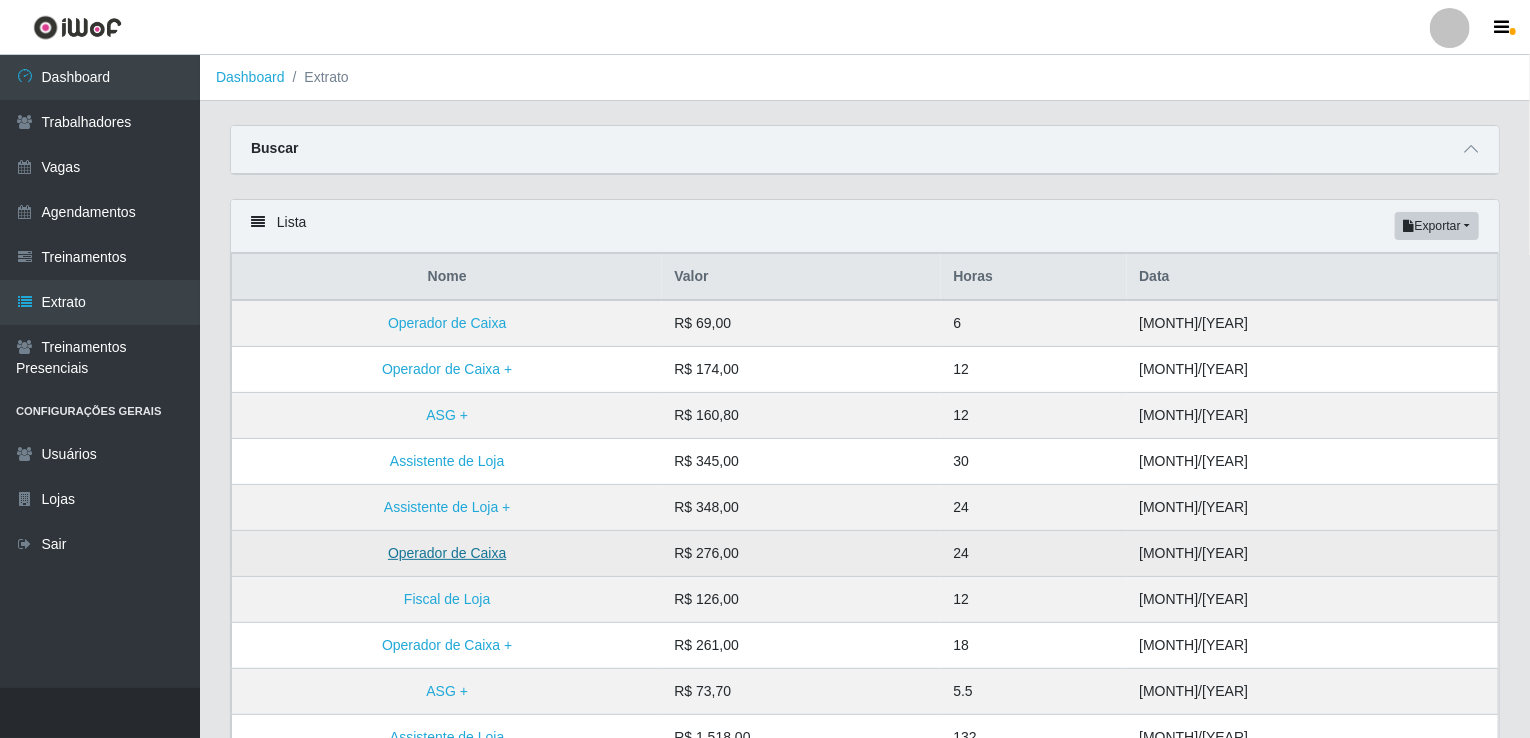 click on "Operador de Caixa" at bounding box center (447, 553) 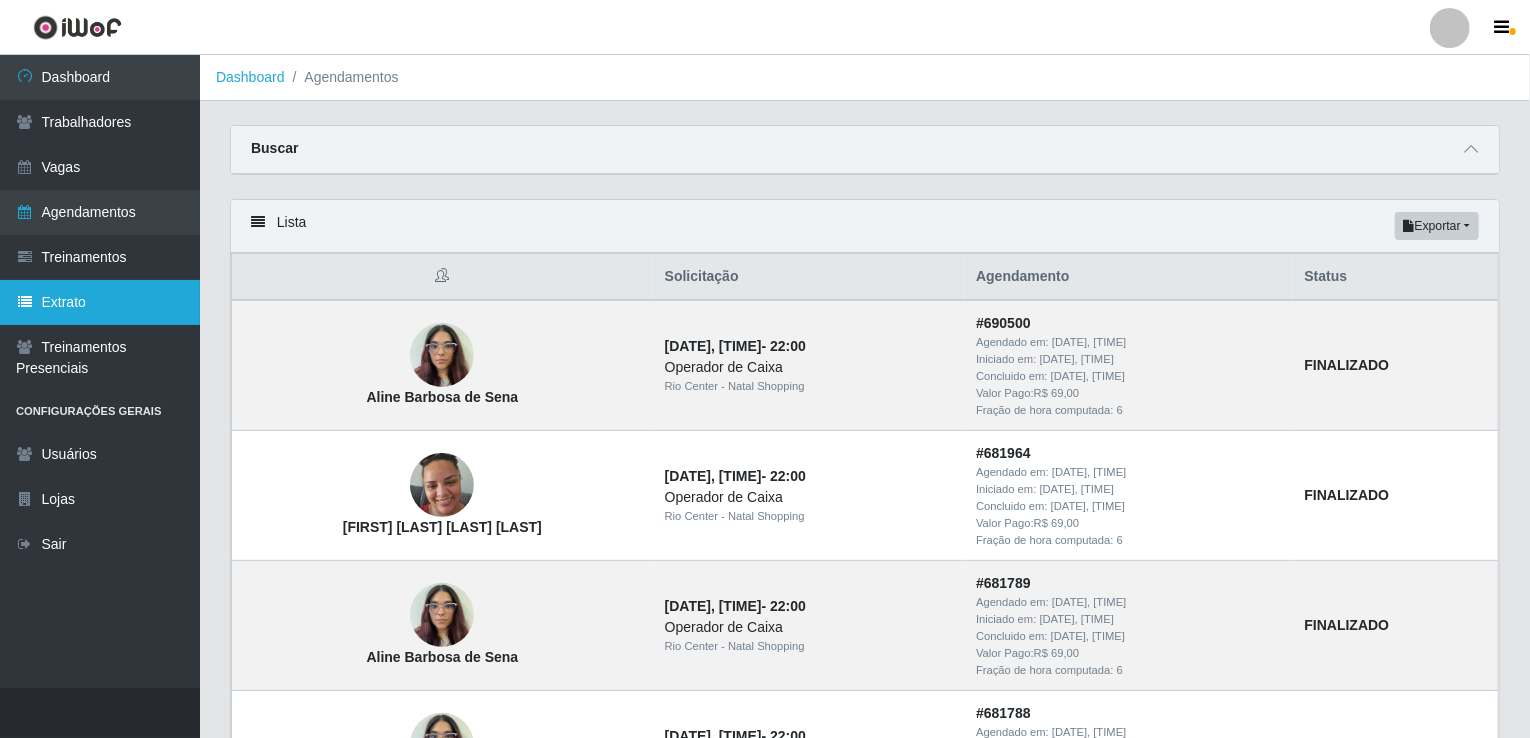 click on "Extrato" at bounding box center [100, 302] 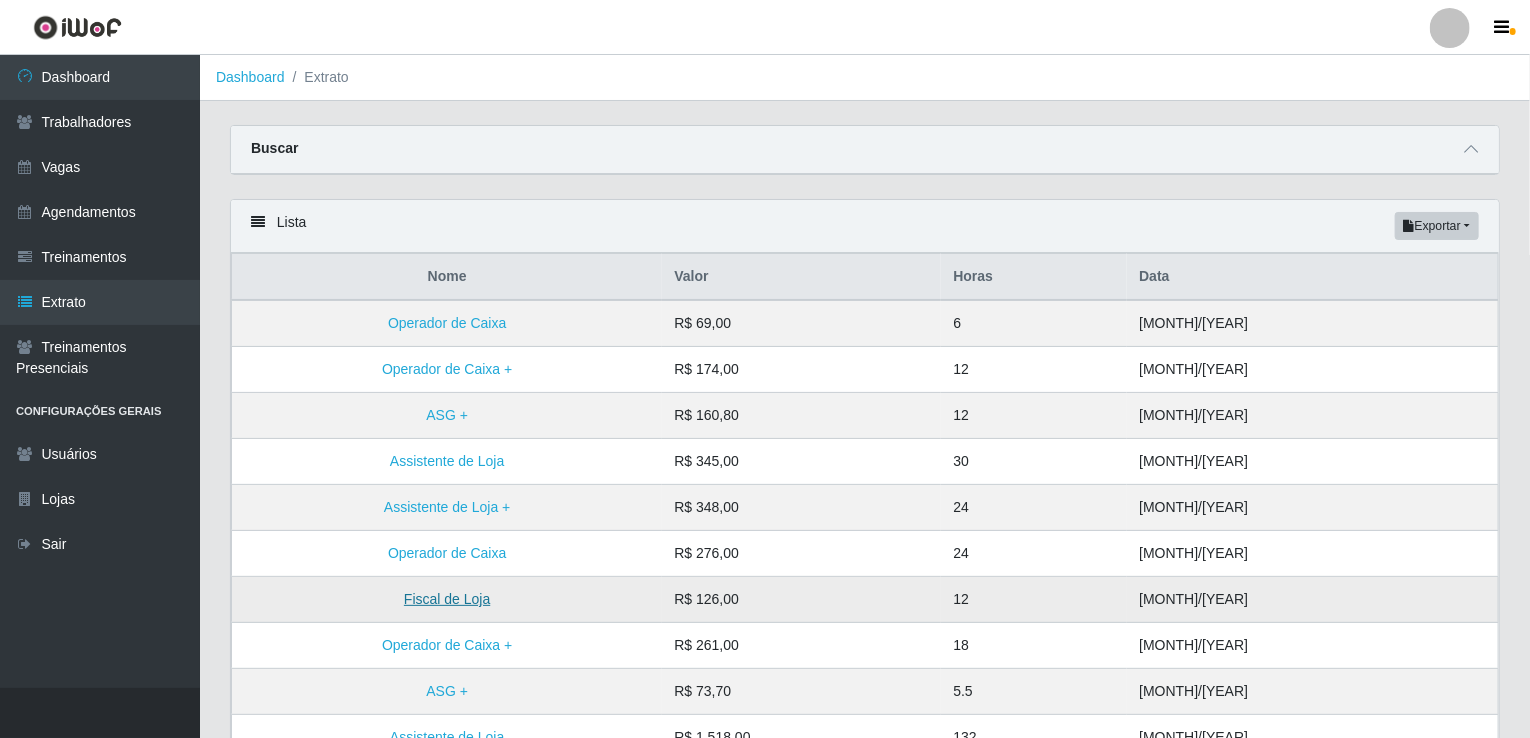 click on "Fiscal de Loja" at bounding box center (447, 599) 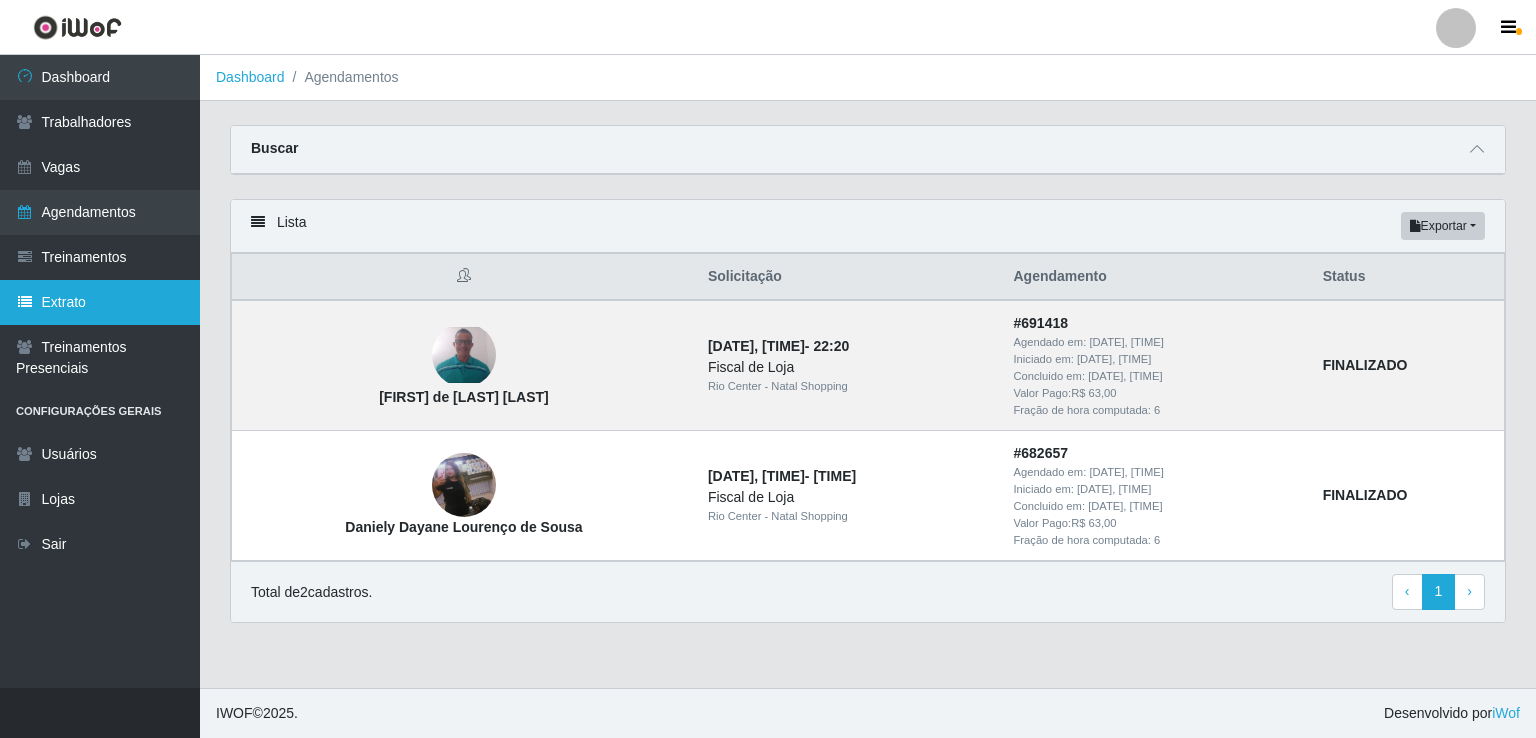 click on "Extrato" at bounding box center [100, 302] 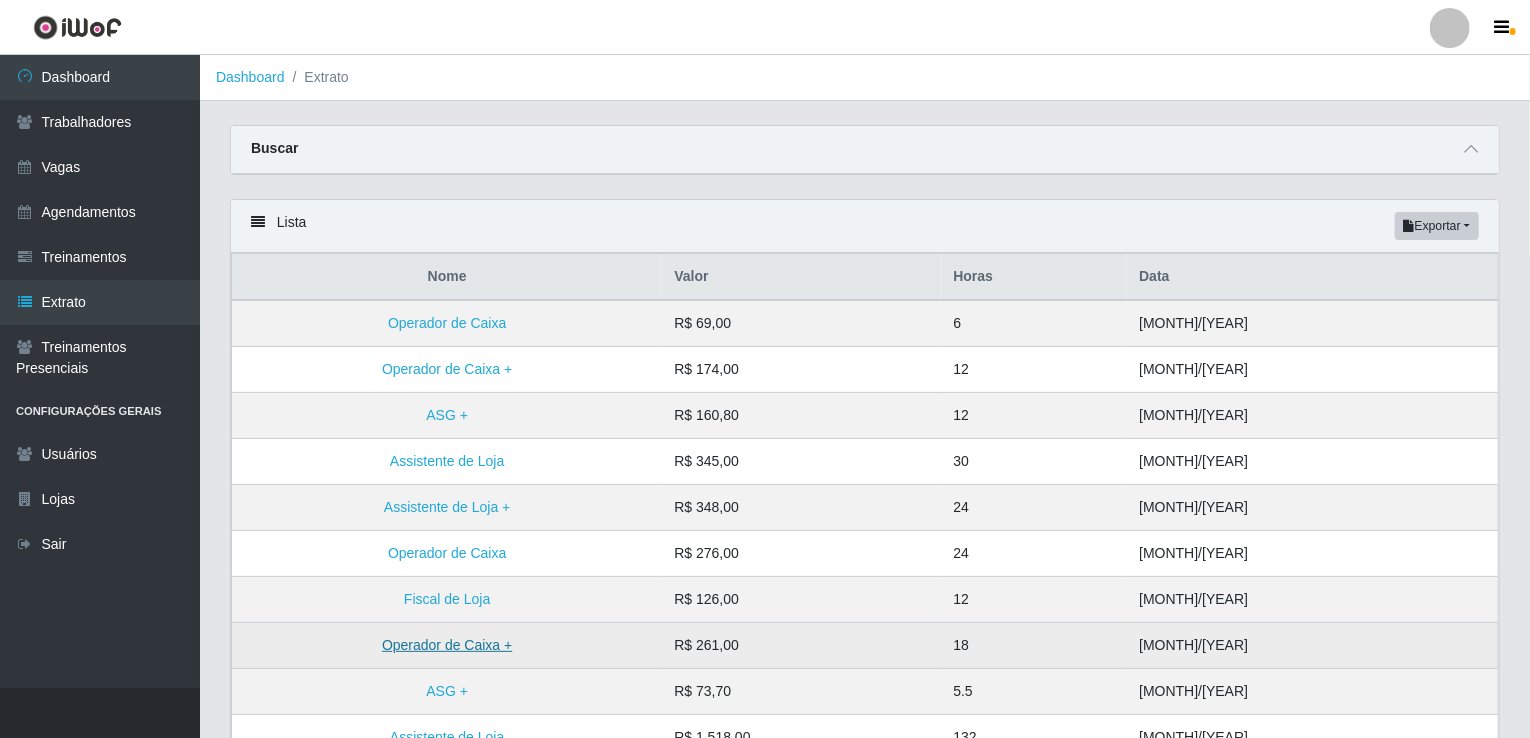 click on "Operador de Caixa +" at bounding box center [447, 645] 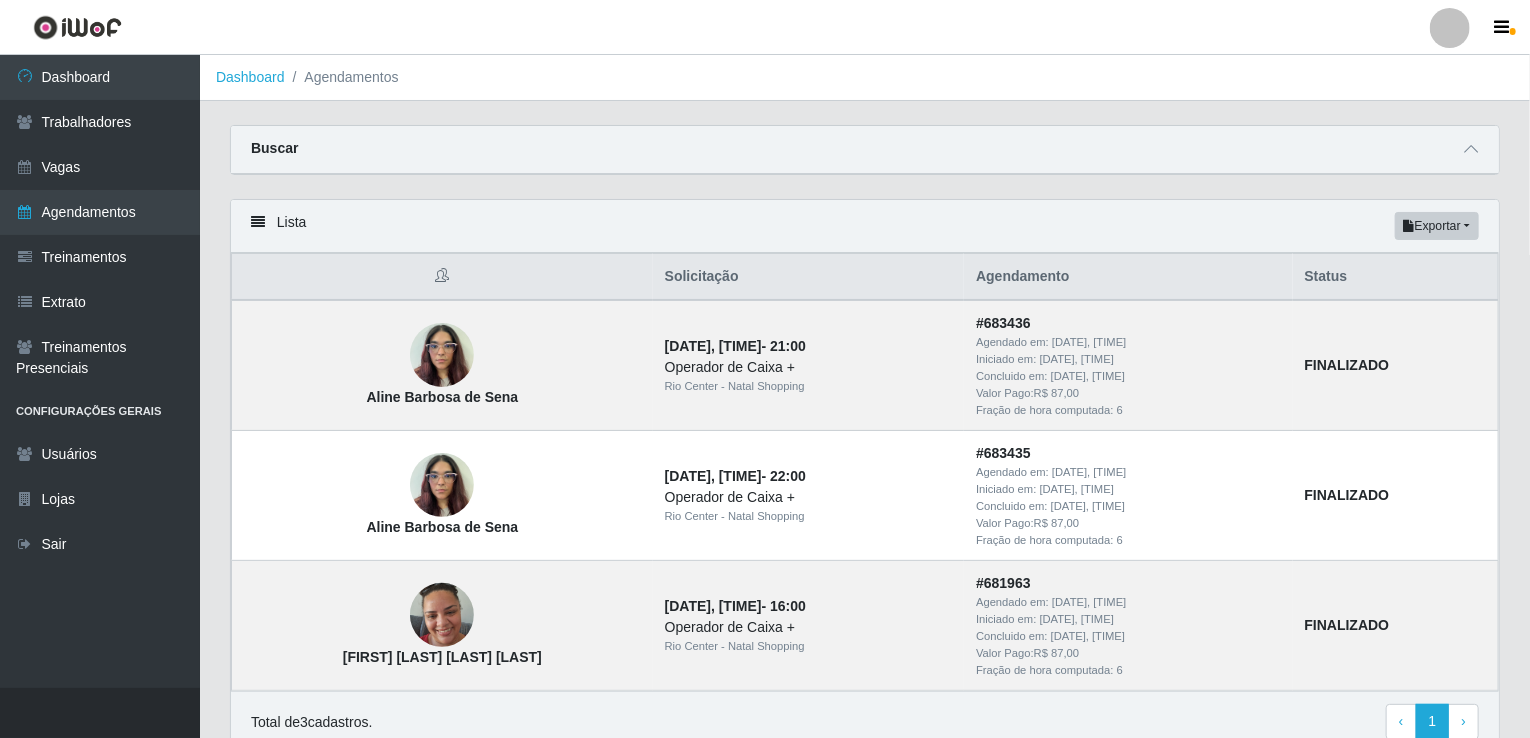 click on "Carregando...  Buscar Início em [DATE] Término em [DATE] Status [Selecione...] AGENDADO AGUARDANDO LIBERAR EM ANDAMENTO EM REVISÃO FINALIZADO CANCELADO FALTA Loja [Selecione...] Rio Center - Natal Shopping Função Selecione uma loja primeiro...  Confirmar   Lista  Exportar PDF Excel Solicitação Agendamento Status [FIRST] [LAST] de [LAST] [DATE], [TIME]  -   [TIME] Operador de Caixa + Rio Center - Natal Shopping # [NUMBER] Agendado em:   [DATE], [TIME] Iniciado em:   [DATE], [TIME] Concluido em:   [DATE], [TIME] Valor Pago:  R$ [NUMBER], [NUMBER] Fração de hora computada:   [NUMBER] FINALIZADO [FIRST] [LAST] de [LAST] [DATE], [TIME]  -   [TIME] Operador de Caixa + Rio Center - Natal Shopping # [NUMBER] Agendado em:   [DATE], [TIME] Iniciado em:   [DATE], [TIME] Concluido em:   [DATE], [TIME] Valor Pago:  R$ [NUMBER], [NUMBER] Fração de hora computada:   [NUMBER] FINALIZADO [FIRST] [LAST] [LAST] [DATE], [TIME]  -   [TIME] Operador de Caixa + Rio Center - Natal Shopping # [NUMBER] Agendado em:   Iniciado em:" at bounding box center [865, 451] 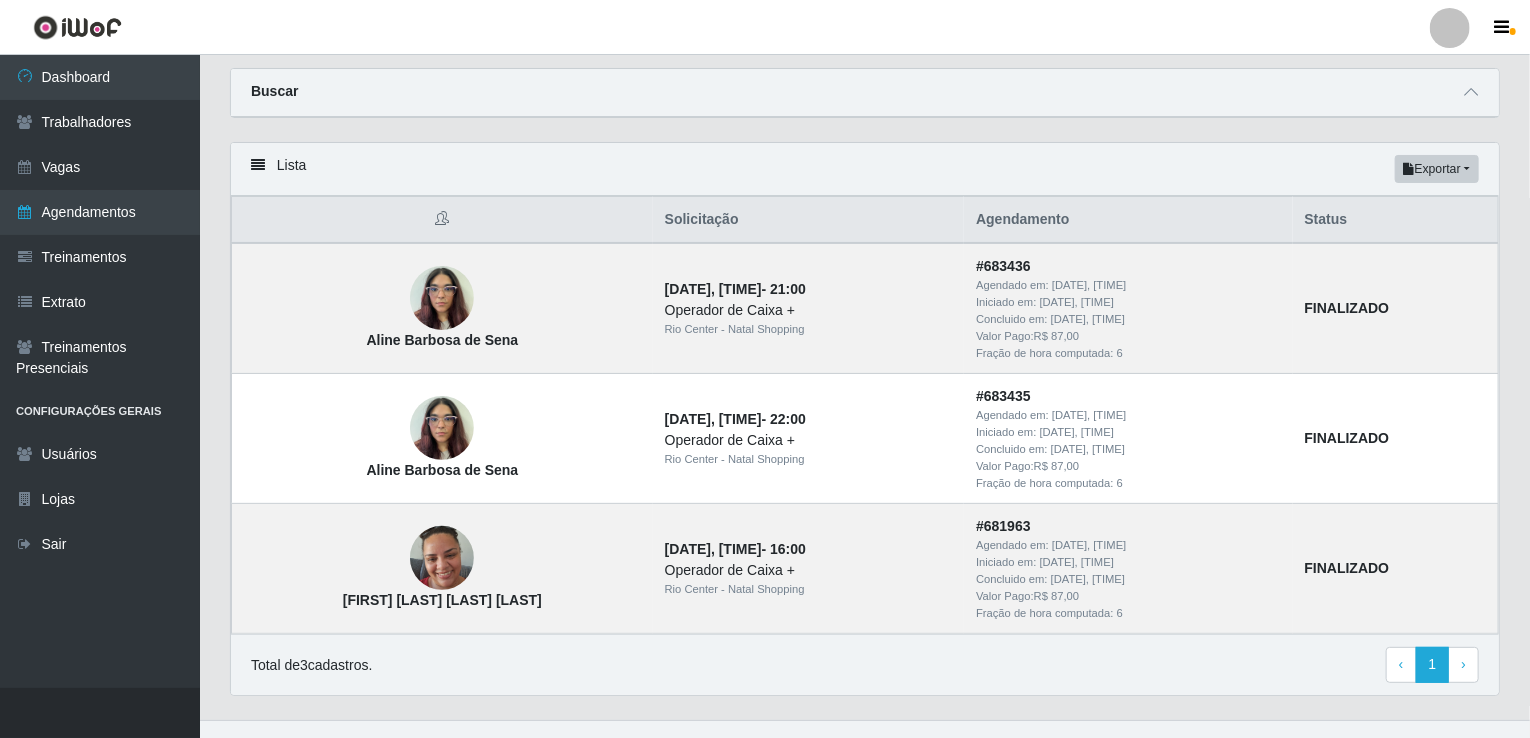 scroll, scrollTop: 86, scrollLeft: 0, axis: vertical 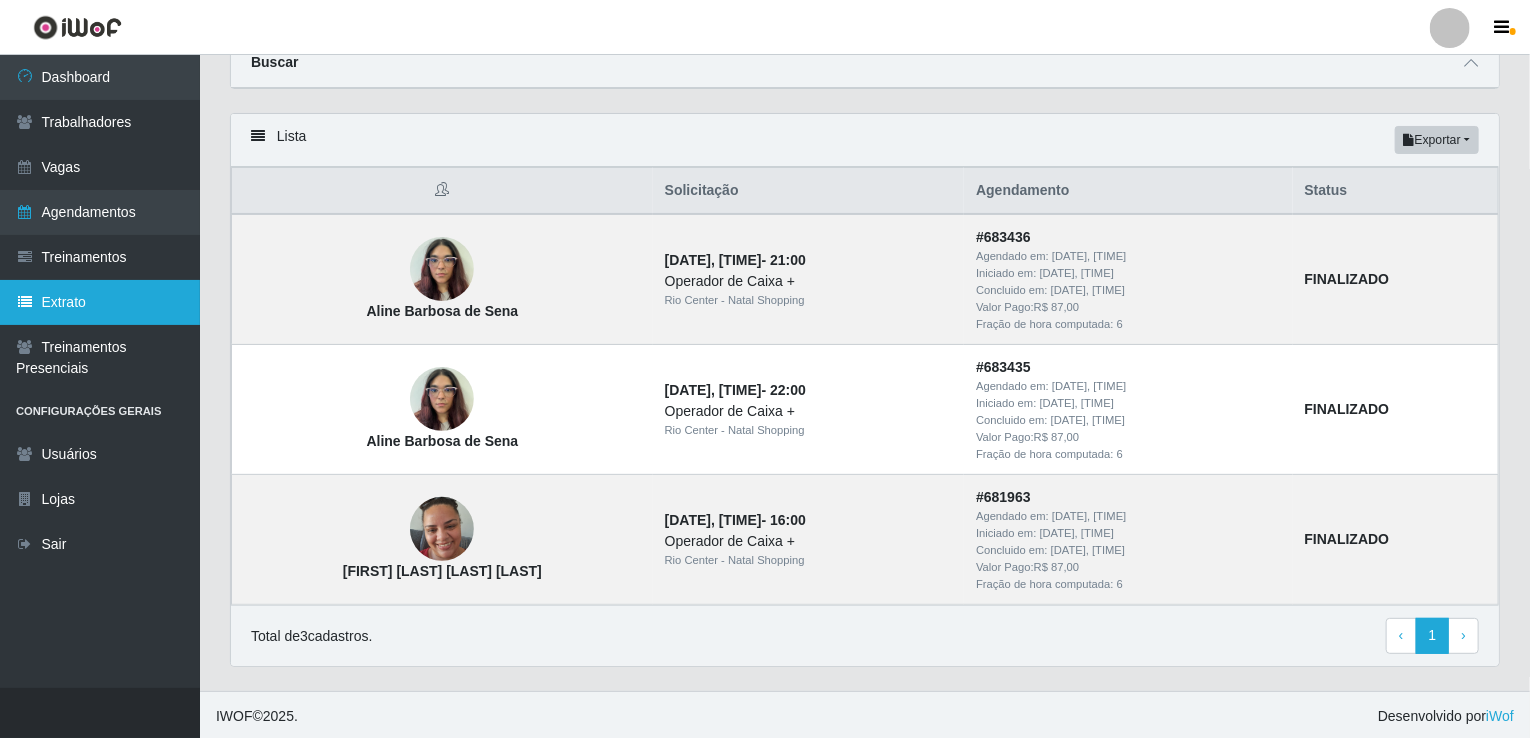click on "Extrato" at bounding box center (100, 302) 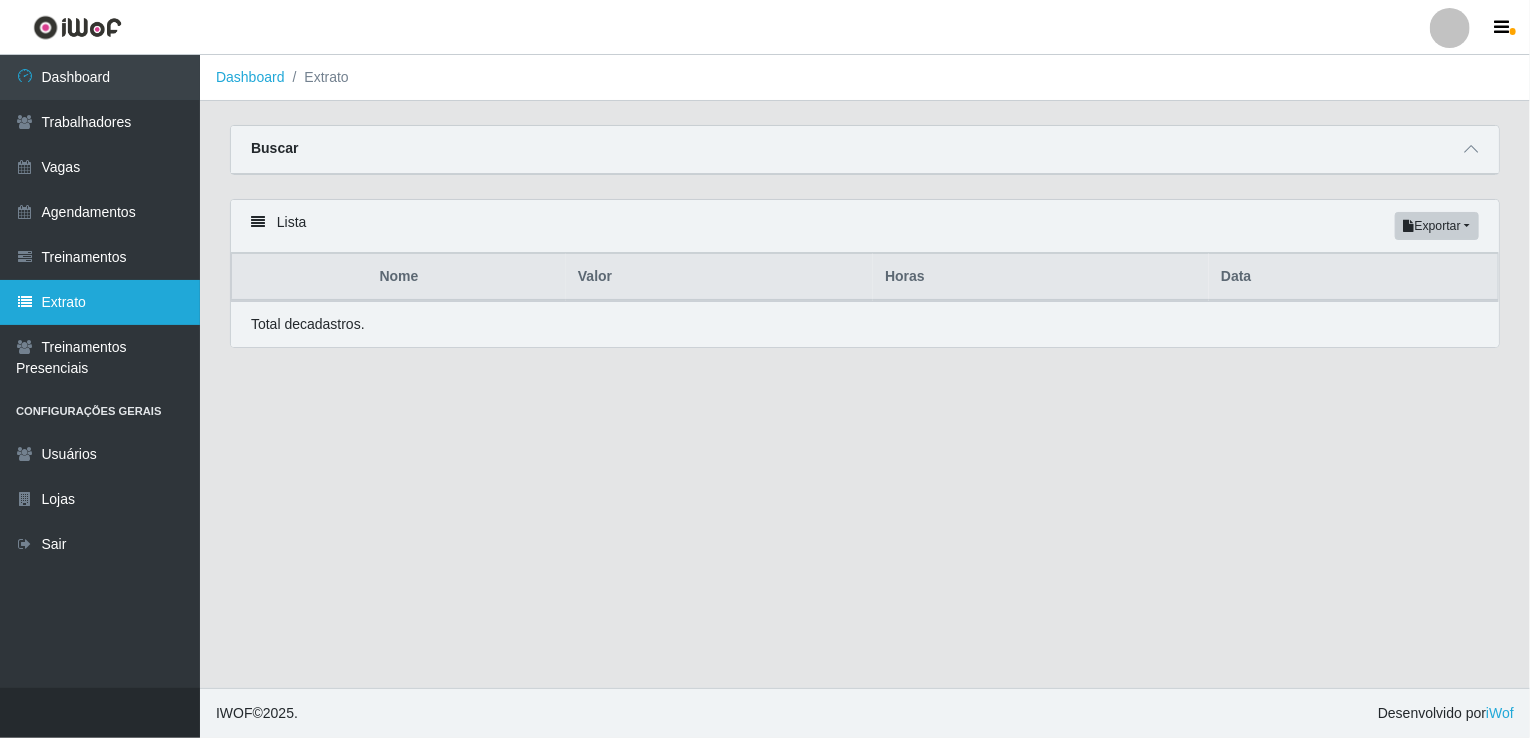 scroll, scrollTop: 0, scrollLeft: 0, axis: both 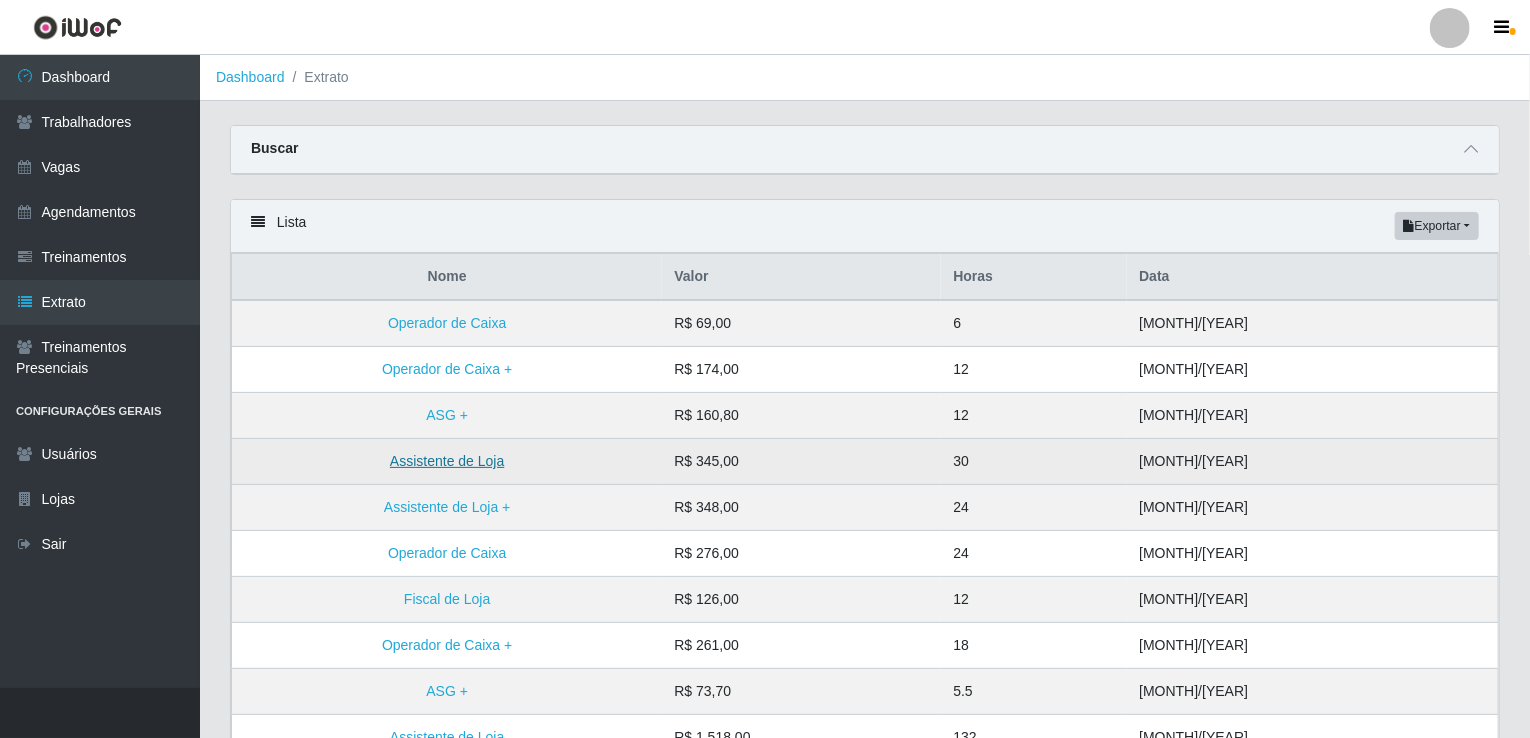 click on "Assistente de Loja" at bounding box center [447, 461] 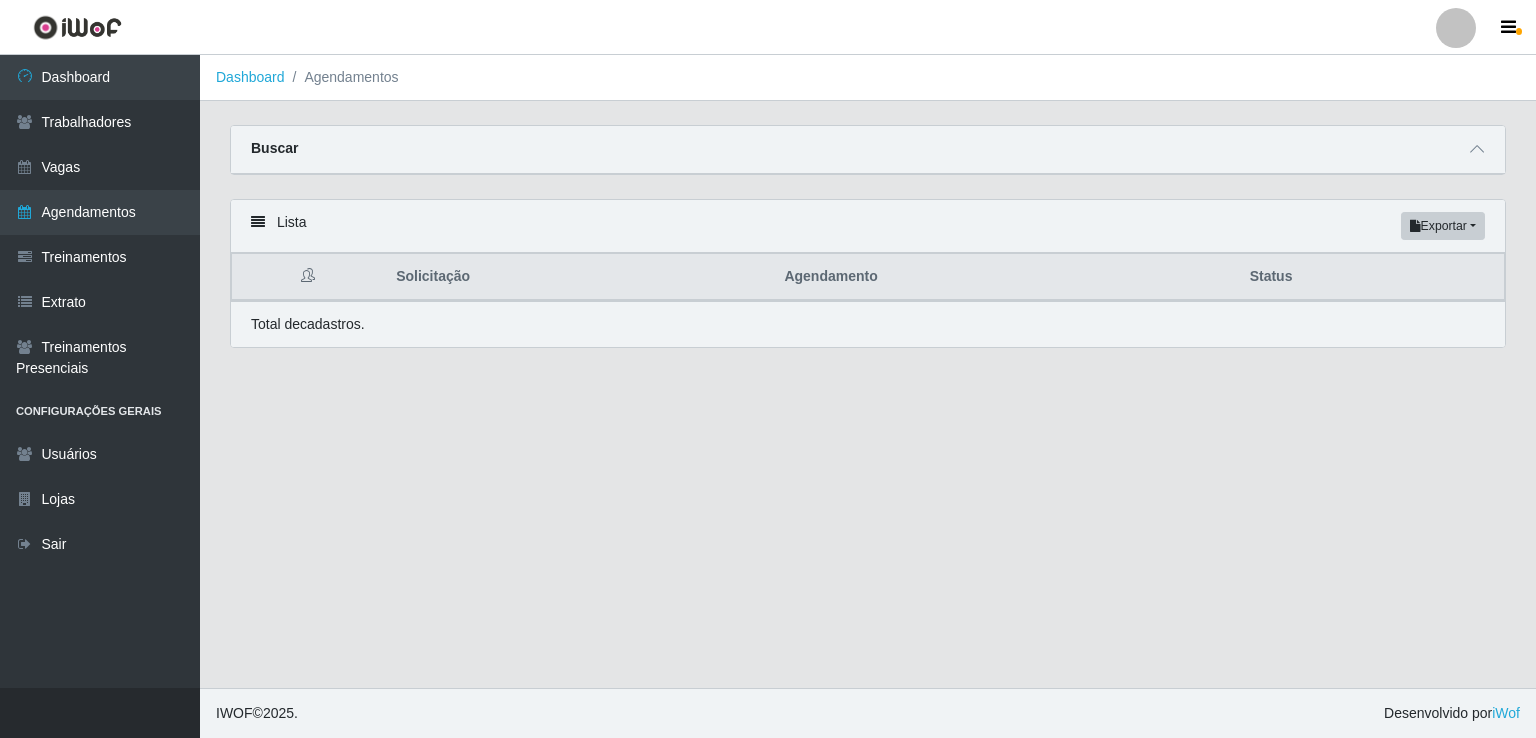 click on "Dashboard Agendamentos  Carregando...  Buscar Início em [DATE] Término em [DATE] Status [Selecione...] AGENDADO AGUARDANDO LIBERAR EM ANDAMENTO EM REVISÃO FINALIZADO CANCELADO FALTA Loja [Selecione...] Rio Center - Natal Shopping Função Selecione uma loja primeiro...  Confirmar   Lista  Exportar PDF Excel Solicitação Agendamento Status Total de   cadastros." at bounding box center (868, 371) 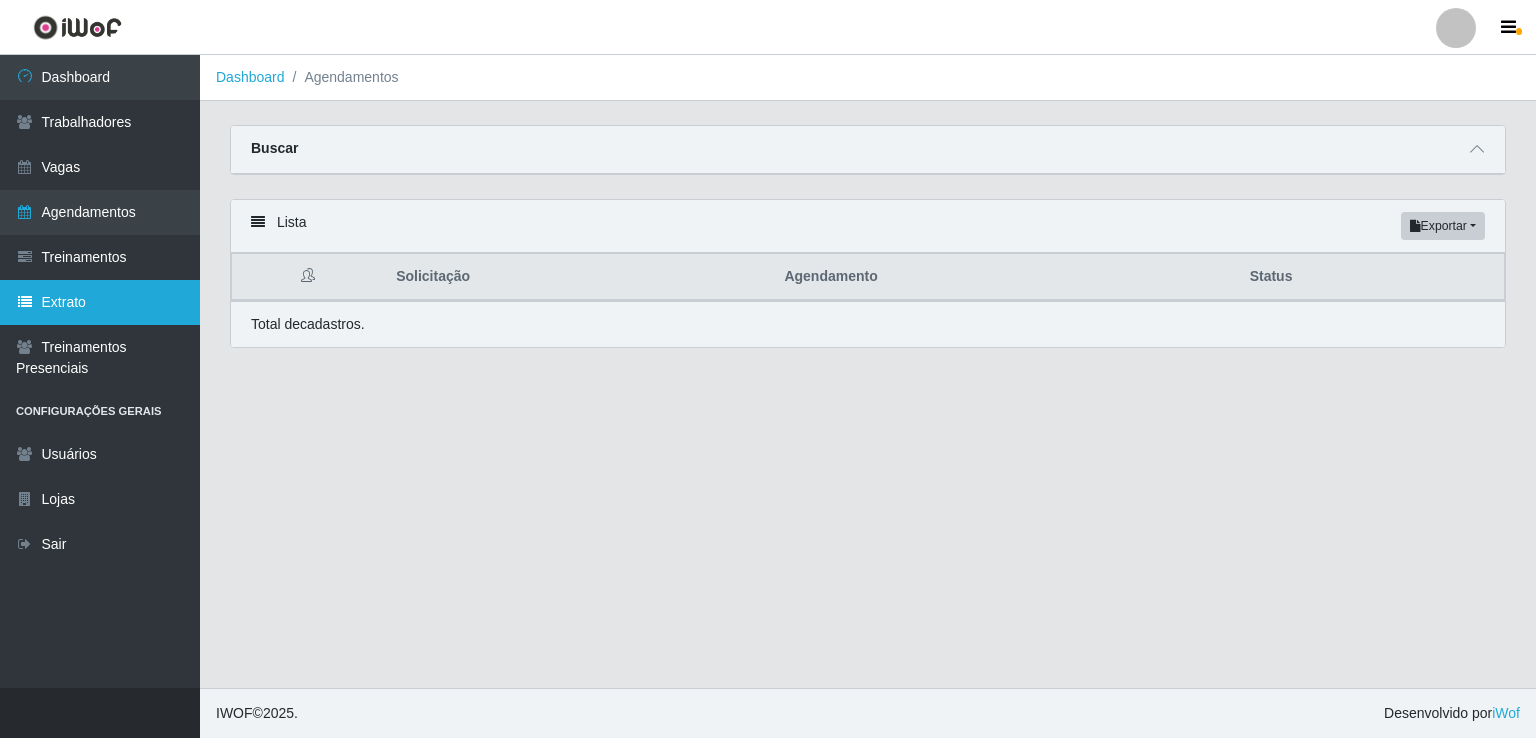 click on "Extrato" at bounding box center (100, 302) 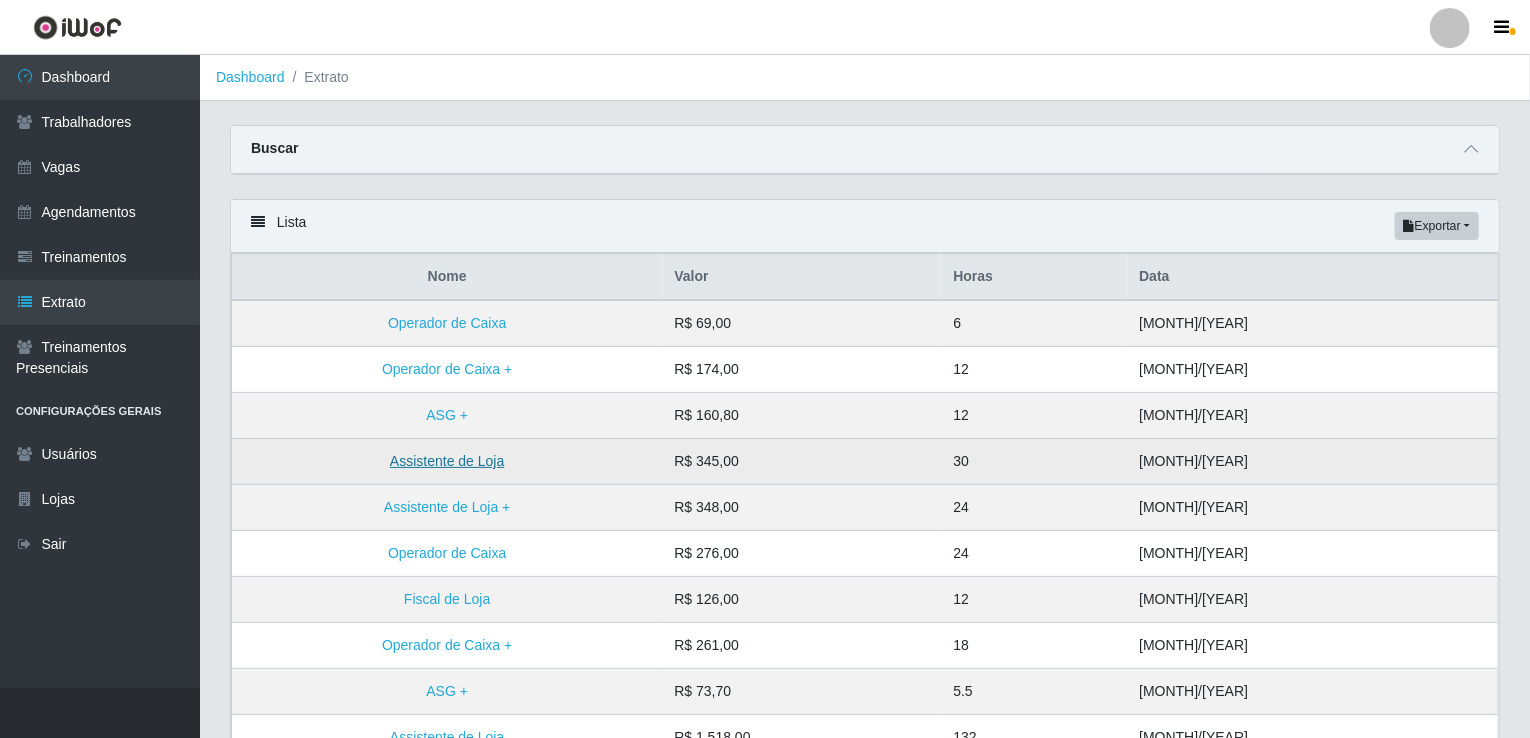 click on "Assistente de Loja" at bounding box center [447, 461] 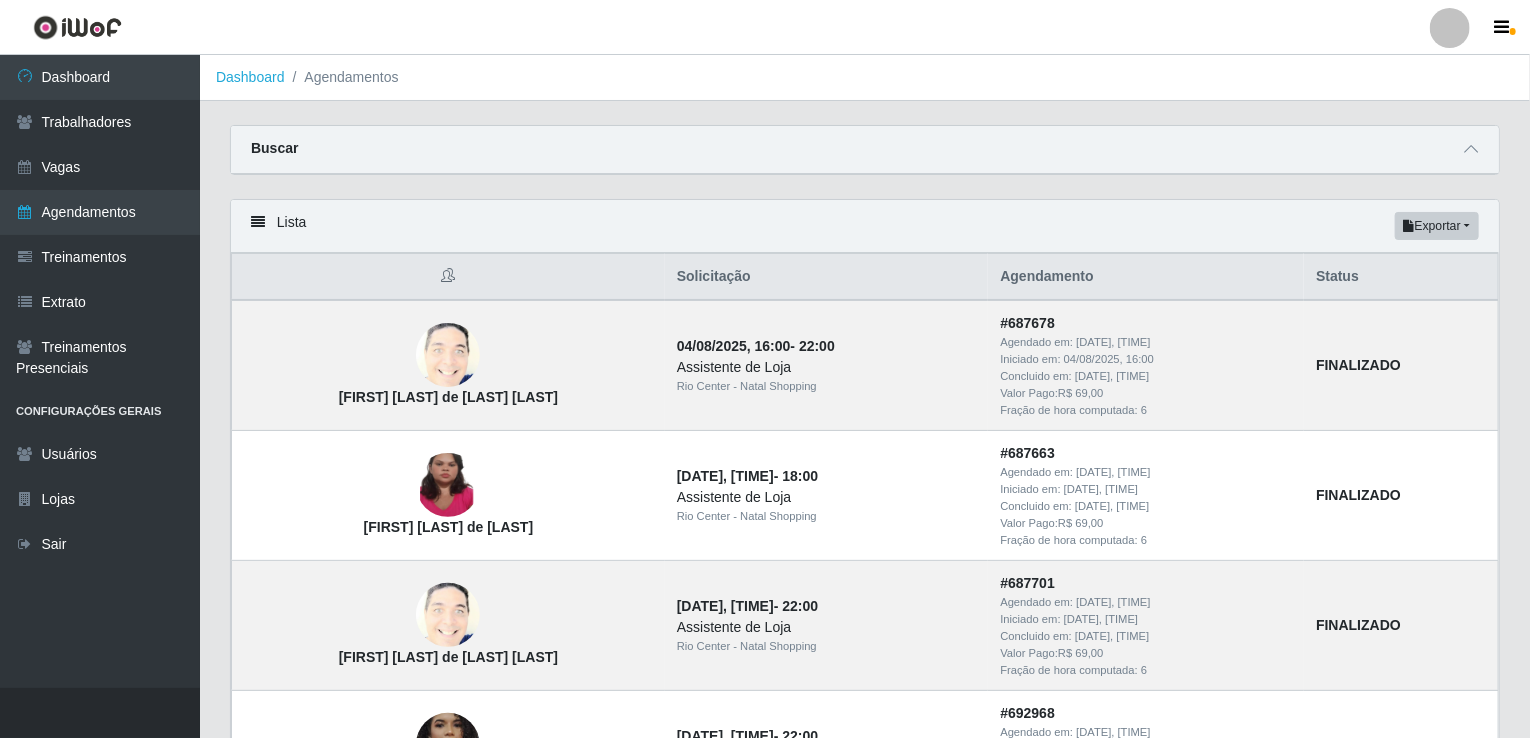 scroll, scrollTop: 346, scrollLeft: 0, axis: vertical 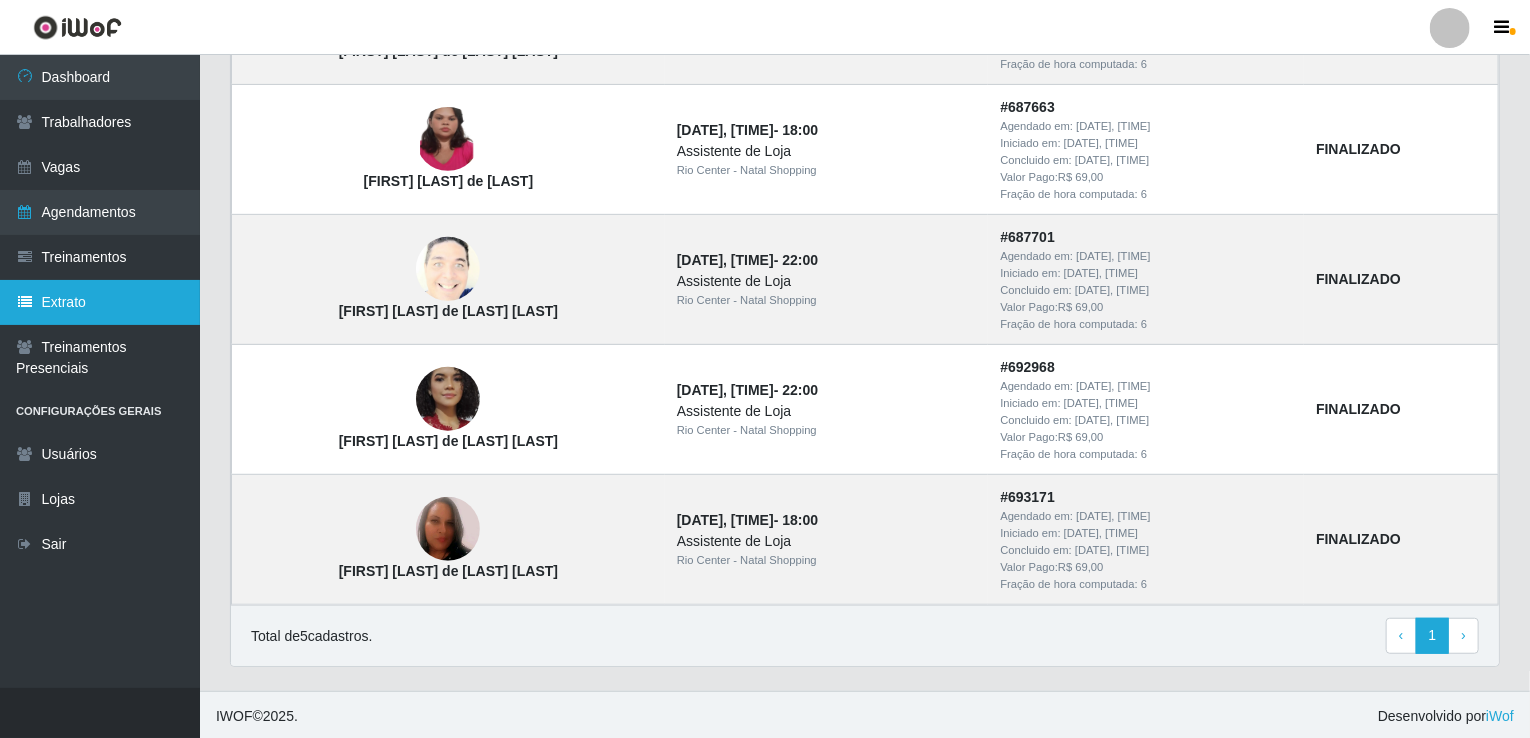 click on "Extrato" at bounding box center [100, 302] 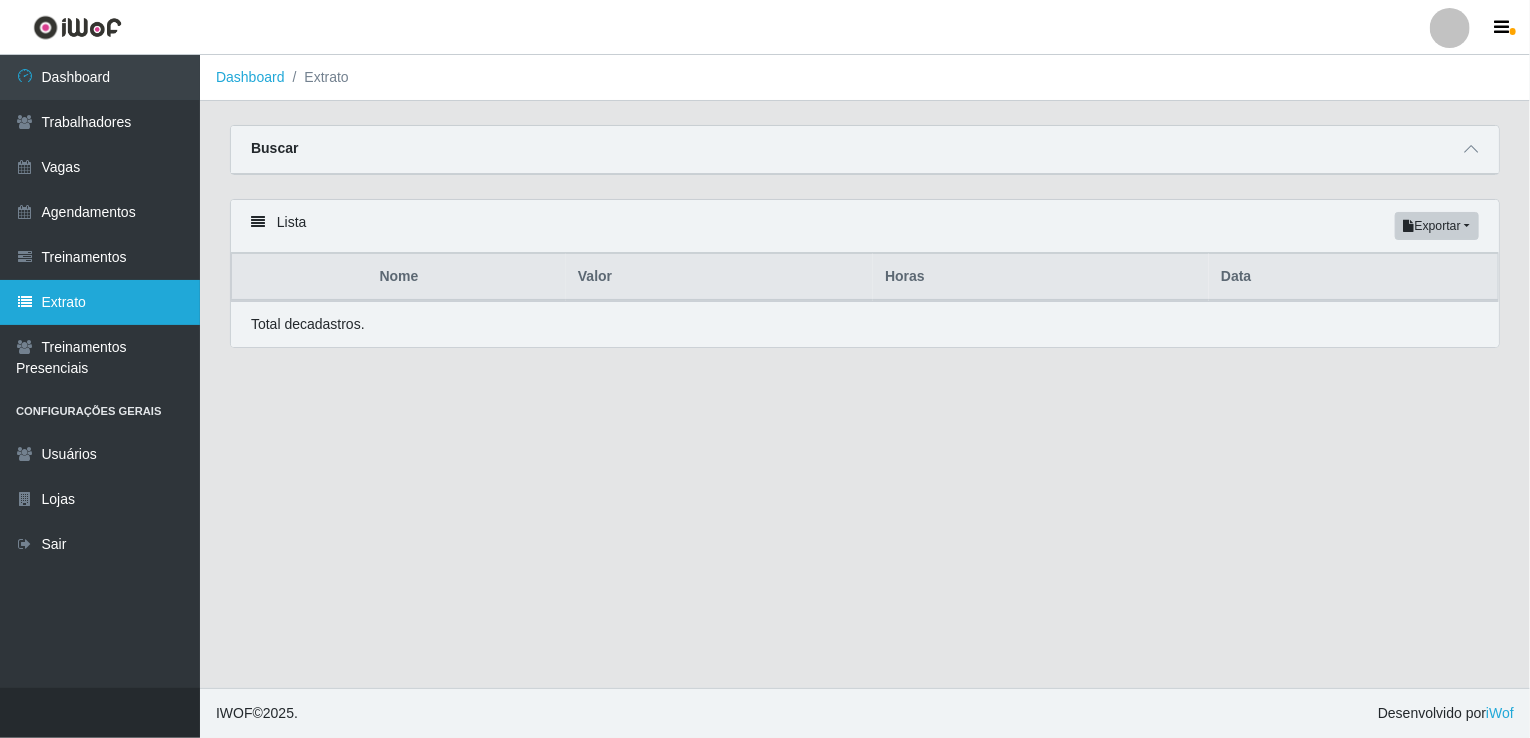 scroll, scrollTop: 0, scrollLeft: 0, axis: both 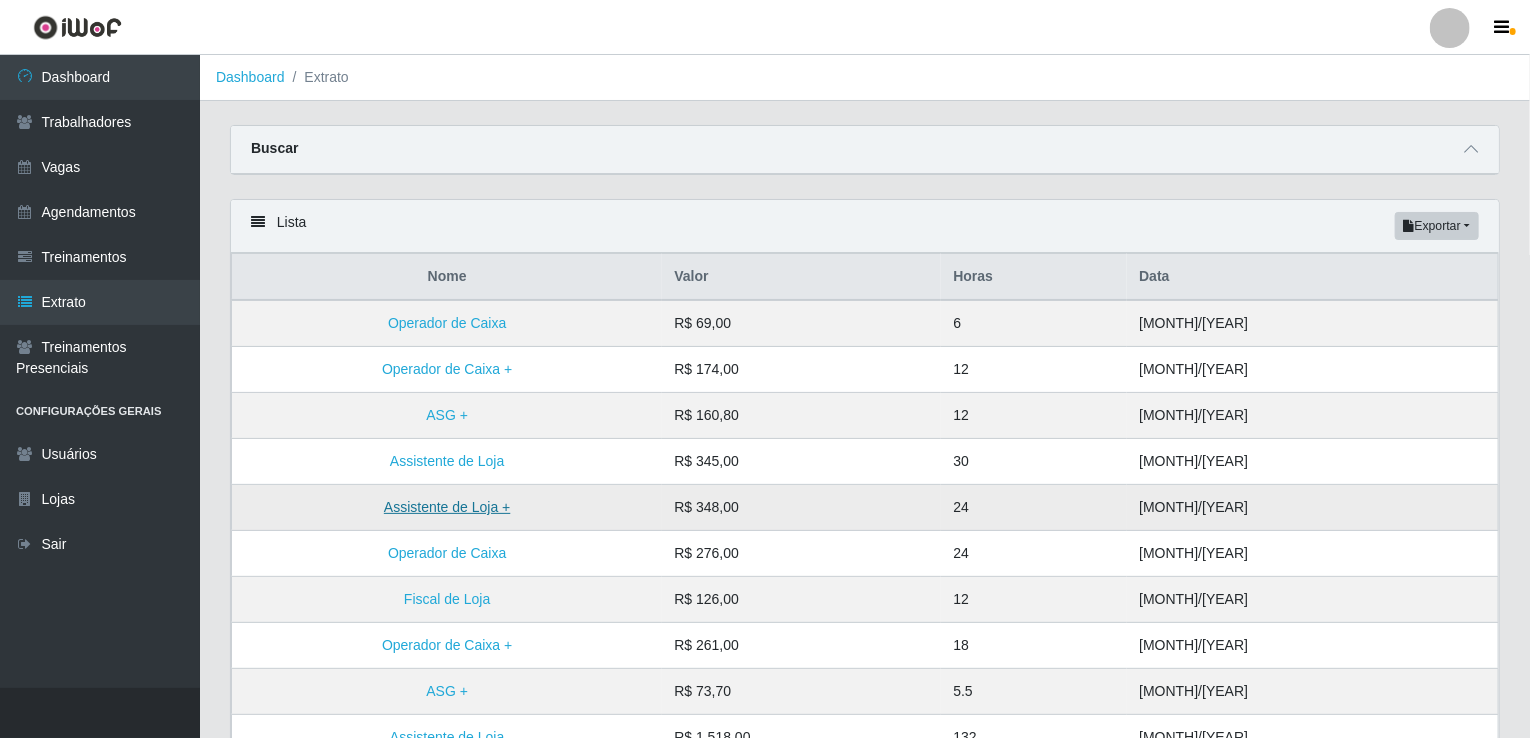 click on "Assistente de Loja +" at bounding box center [447, 507] 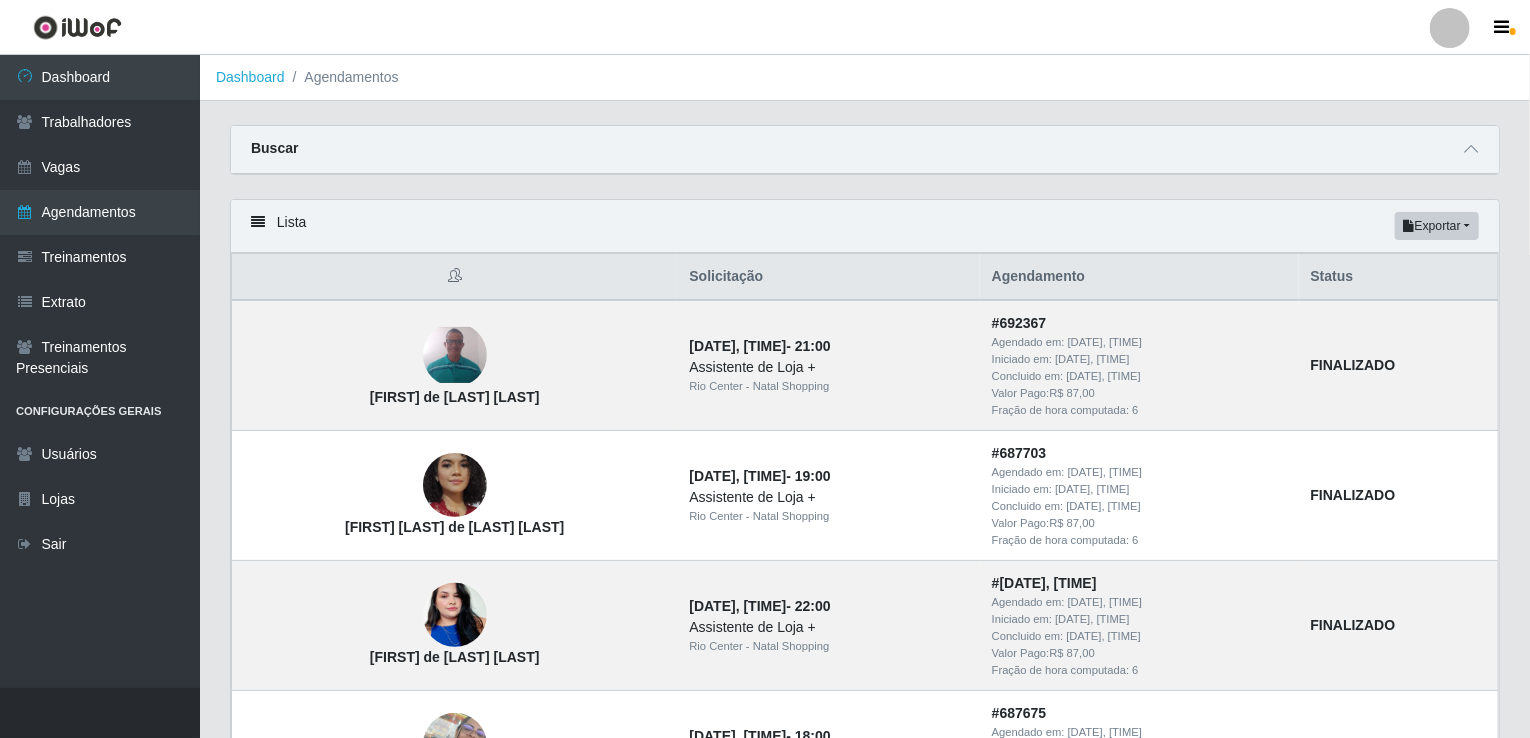 scroll, scrollTop: 216, scrollLeft: 0, axis: vertical 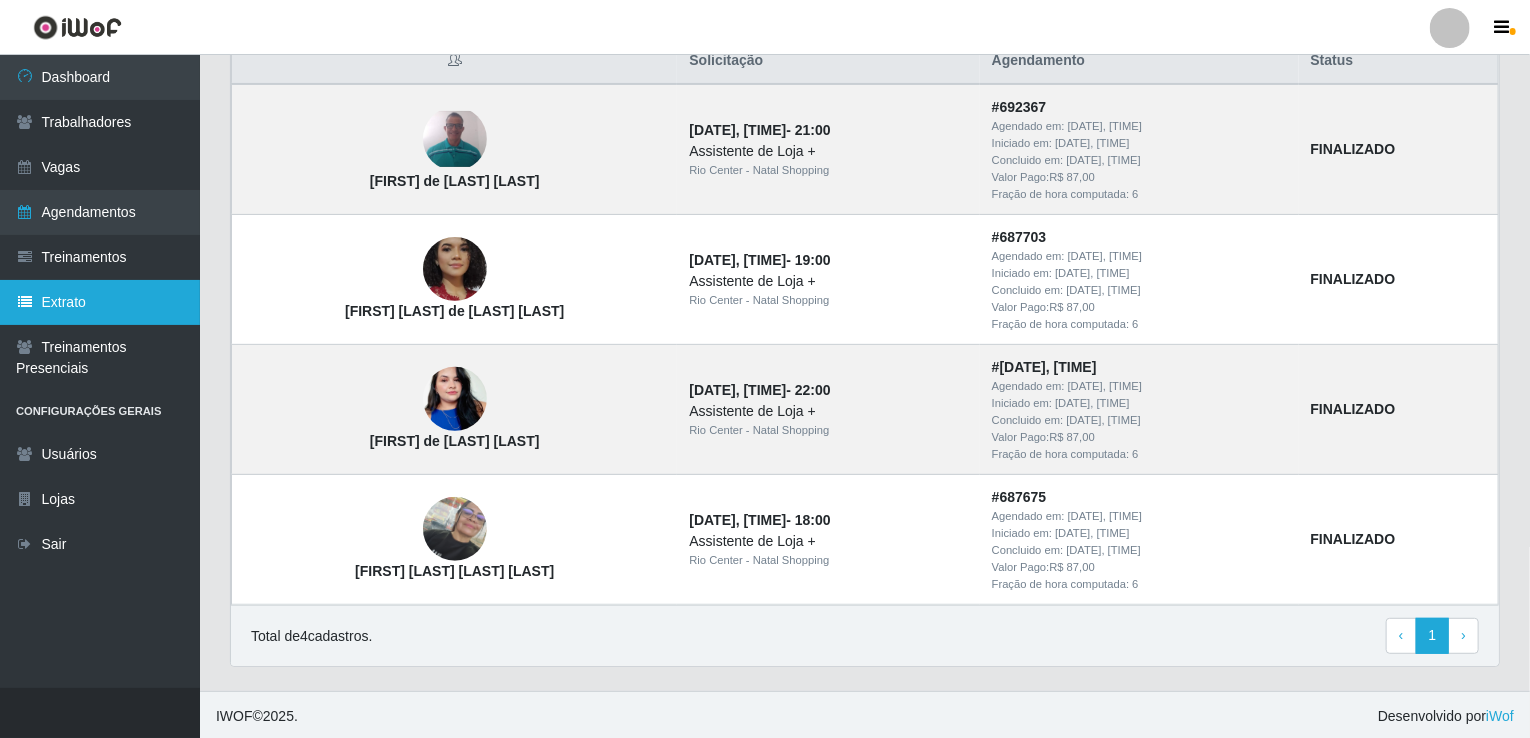 click on "Extrato" at bounding box center (100, 302) 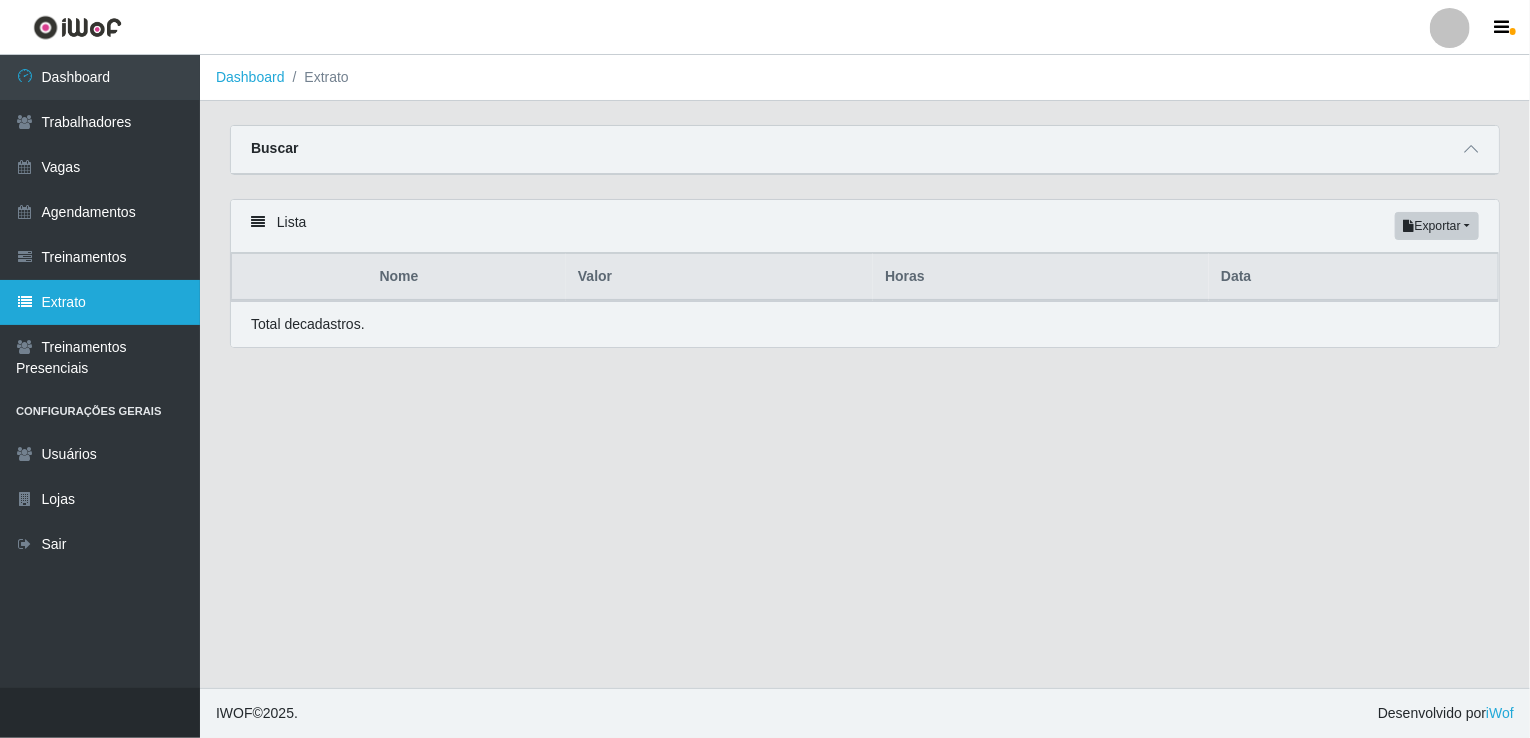 scroll, scrollTop: 0, scrollLeft: 0, axis: both 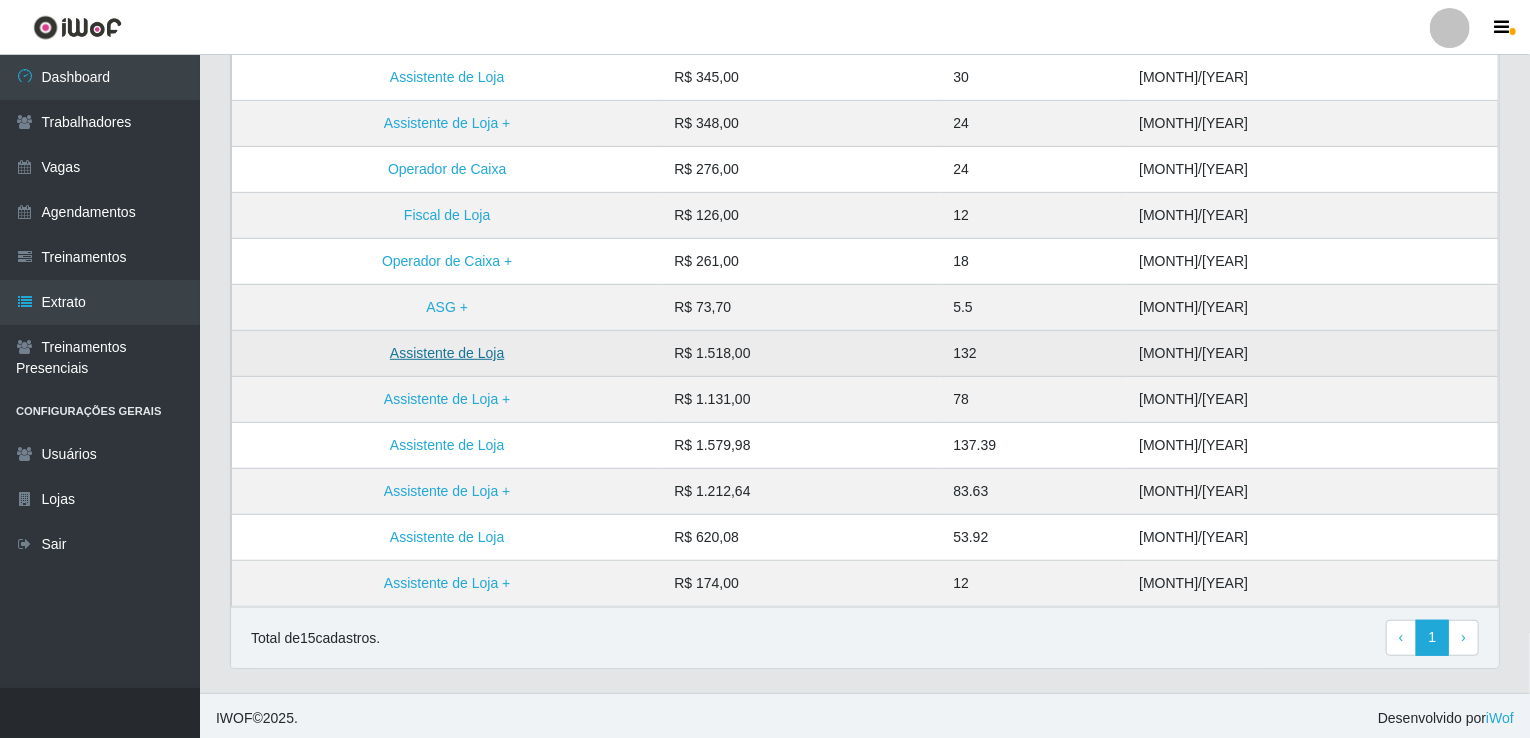 click on "Assistente de Loja" at bounding box center [447, 353] 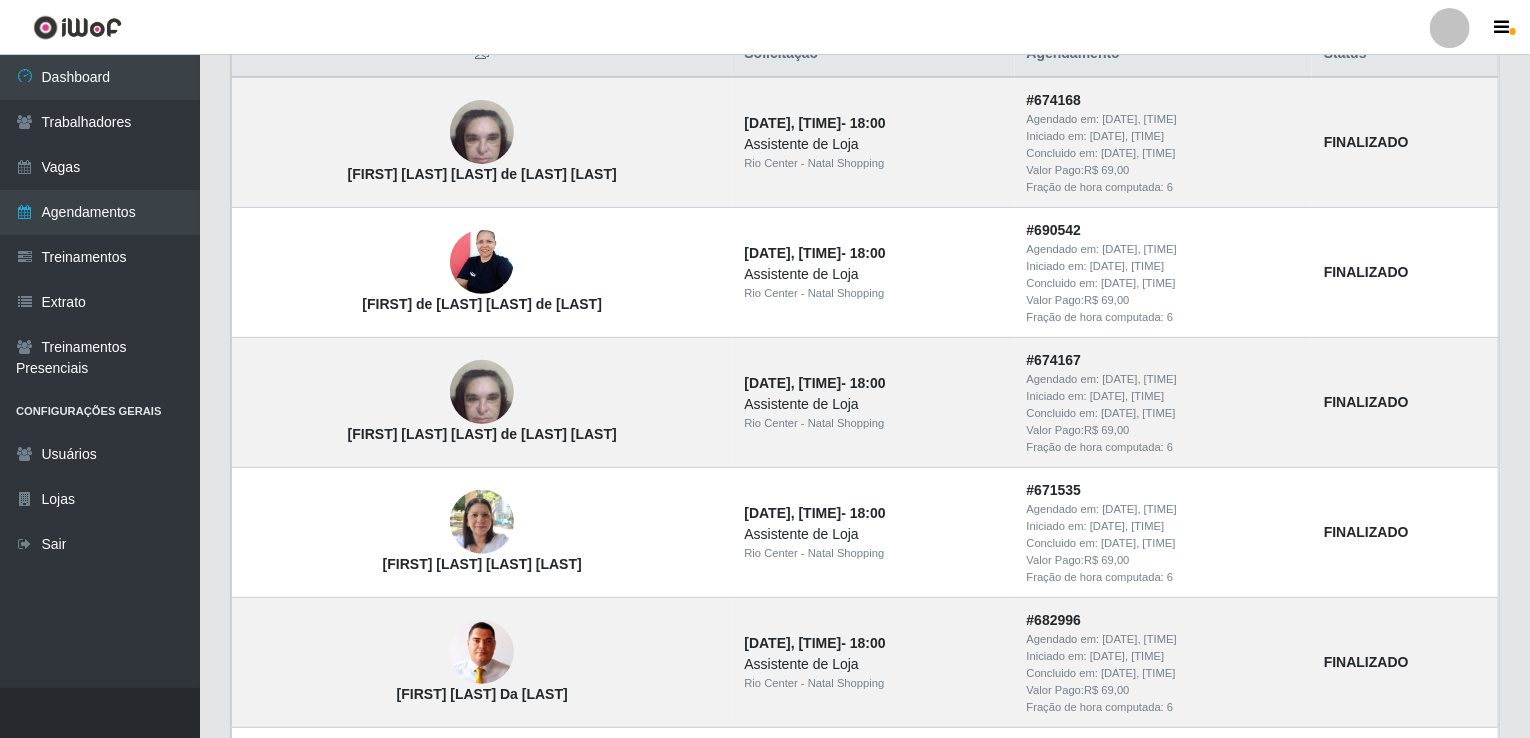 scroll, scrollTop: 0, scrollLeft: 0, axis: both 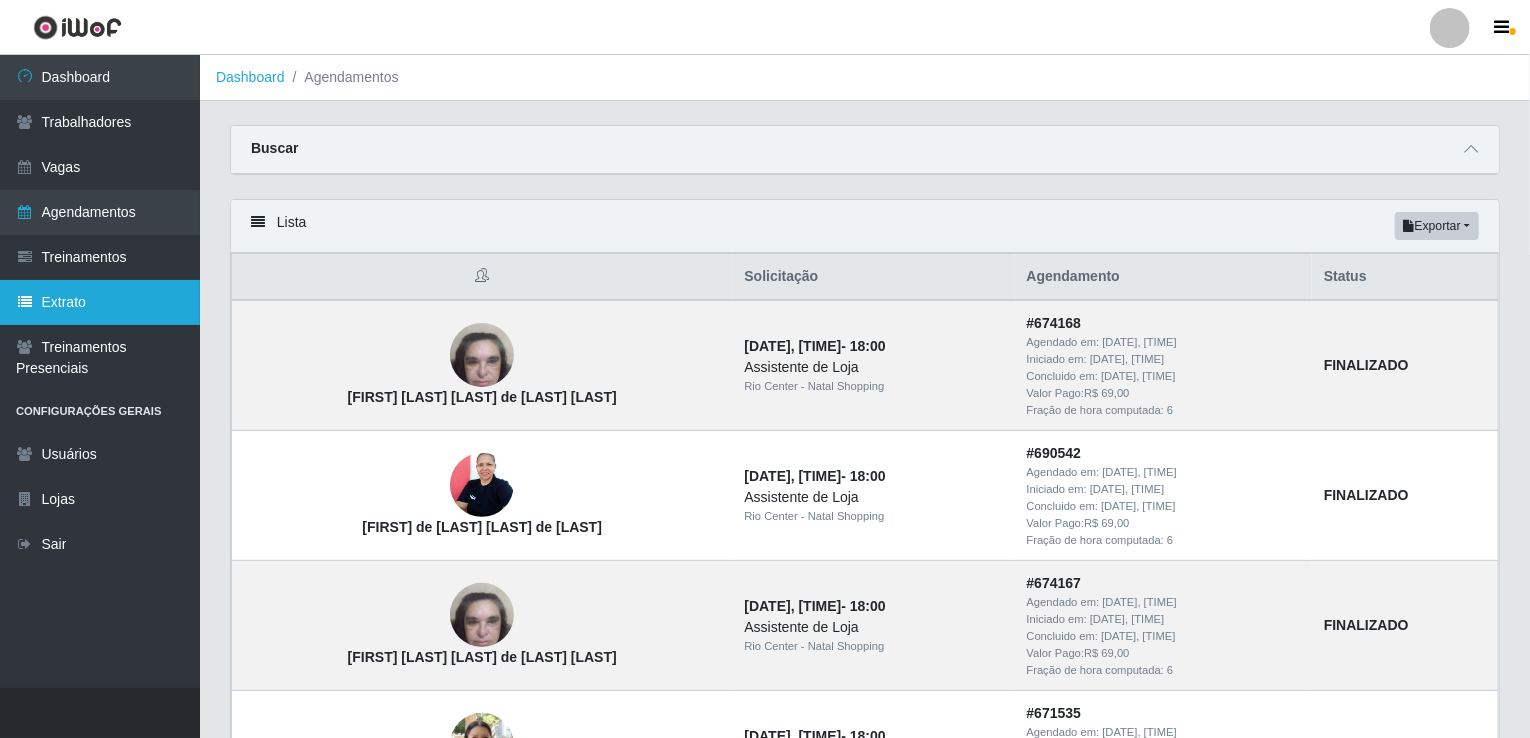 click on "Extrato" at bounding box center [100, 302] 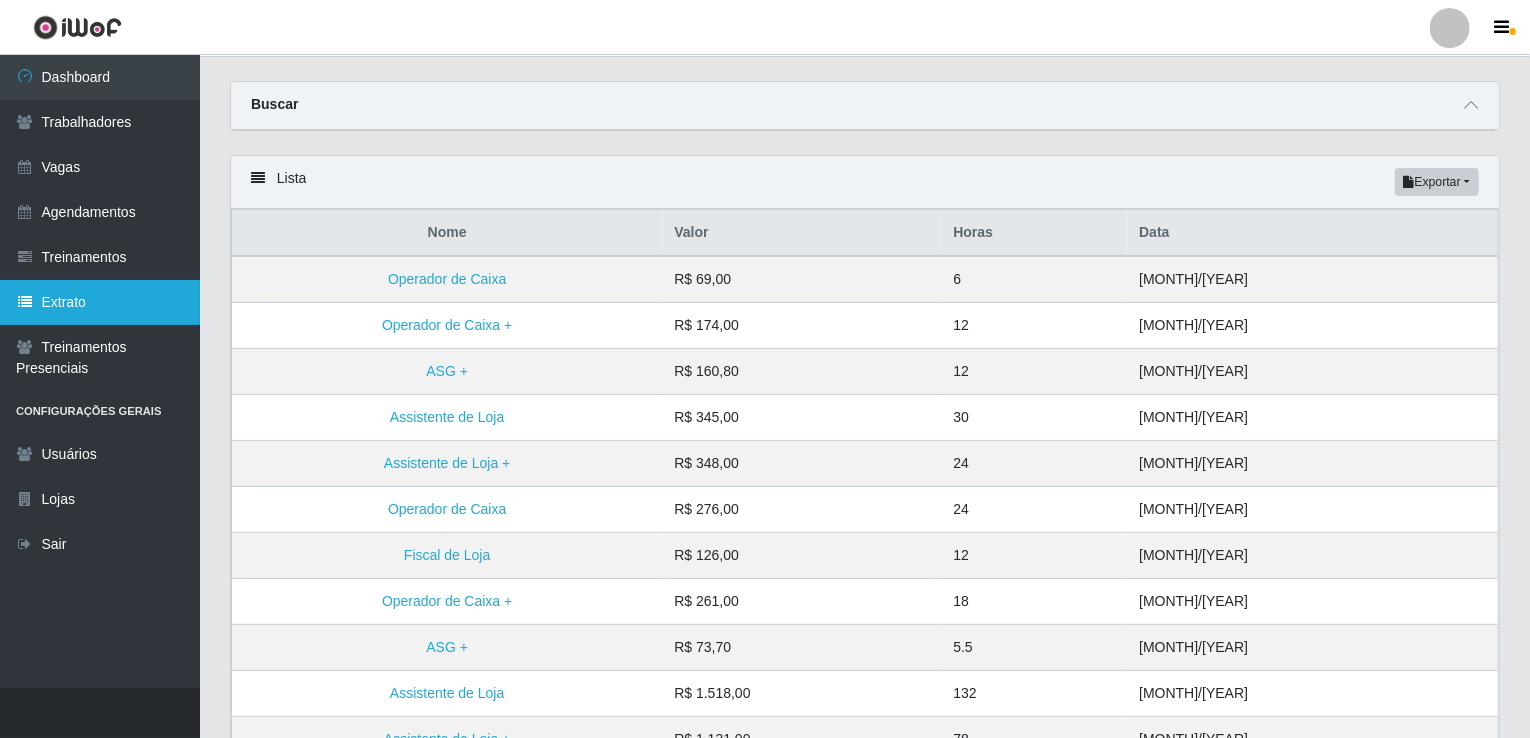 scroll, scrollTop: 80, scrollLeft: 0, axis: vertical 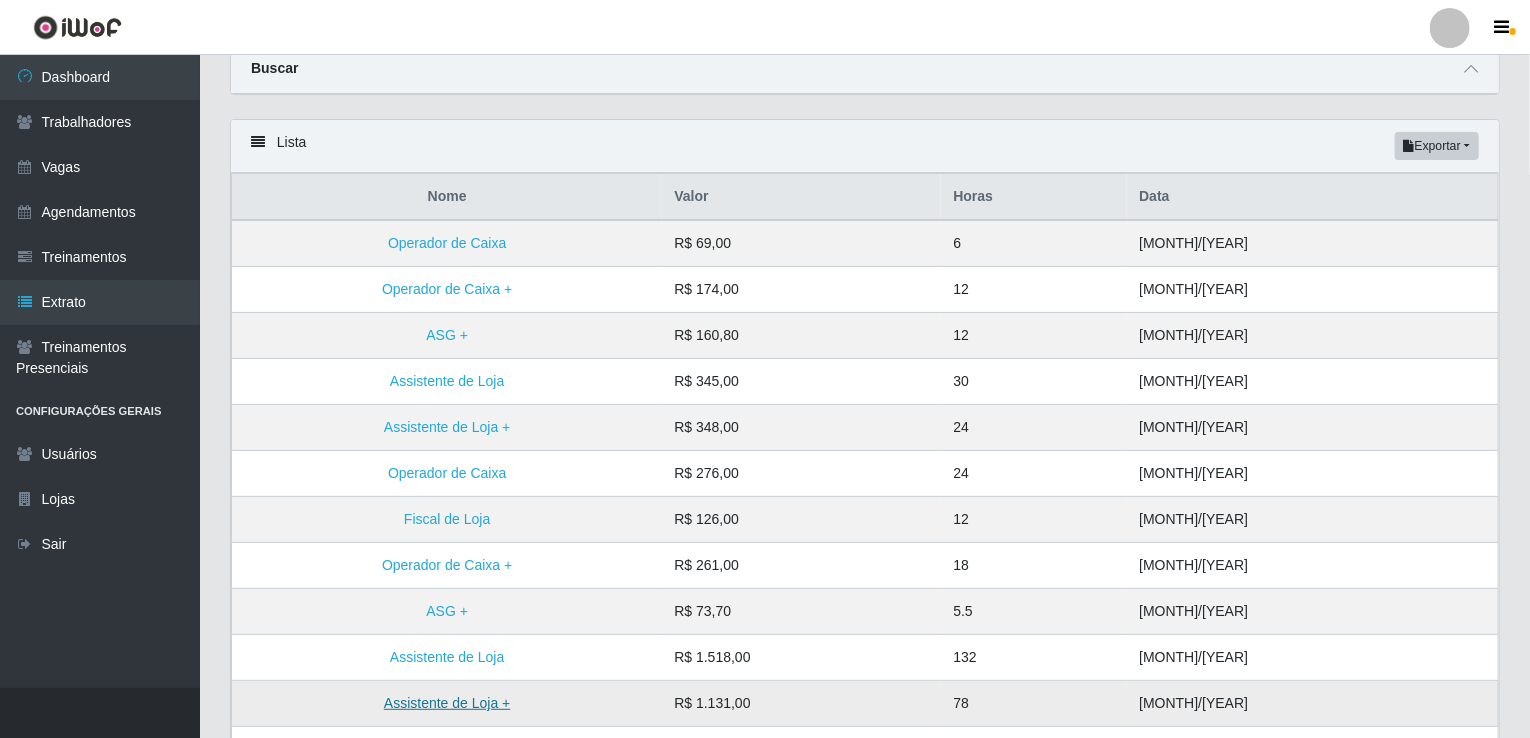 click on "Assistente de Loja +" at bounding box center (447, 703) 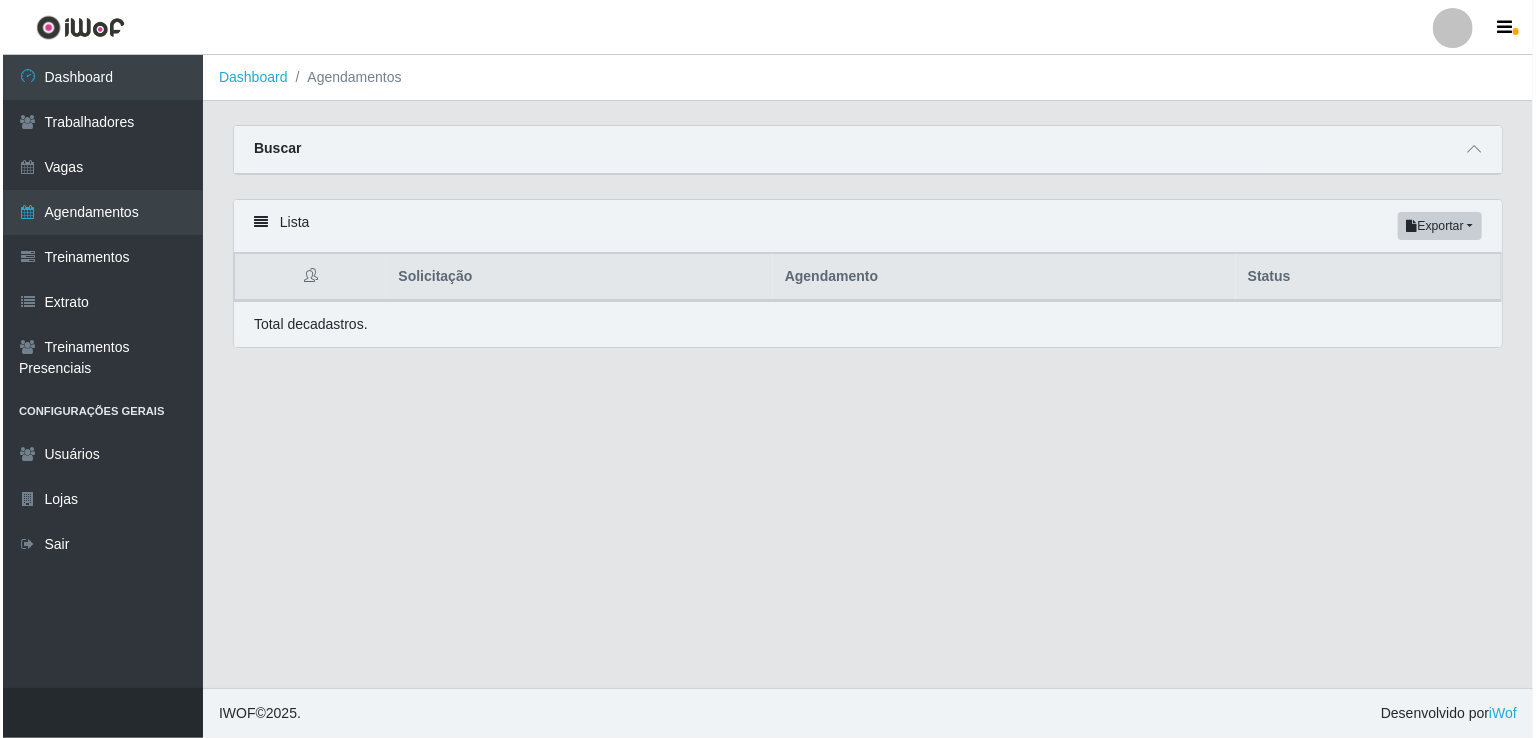 scroll, scrollTop: 0, scrollLeft: 0, axis: both 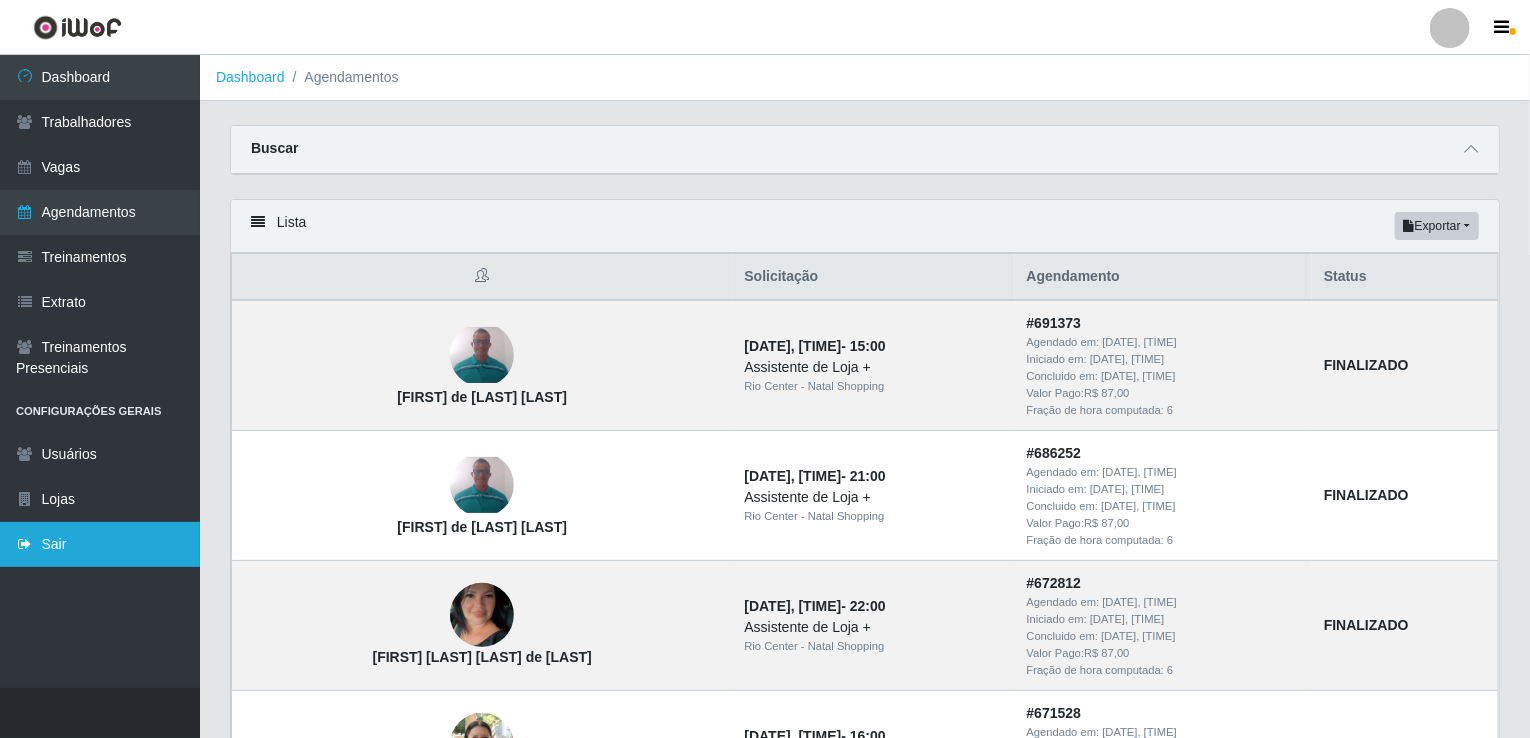 click on "Sair" at bounding box center (100, 544) 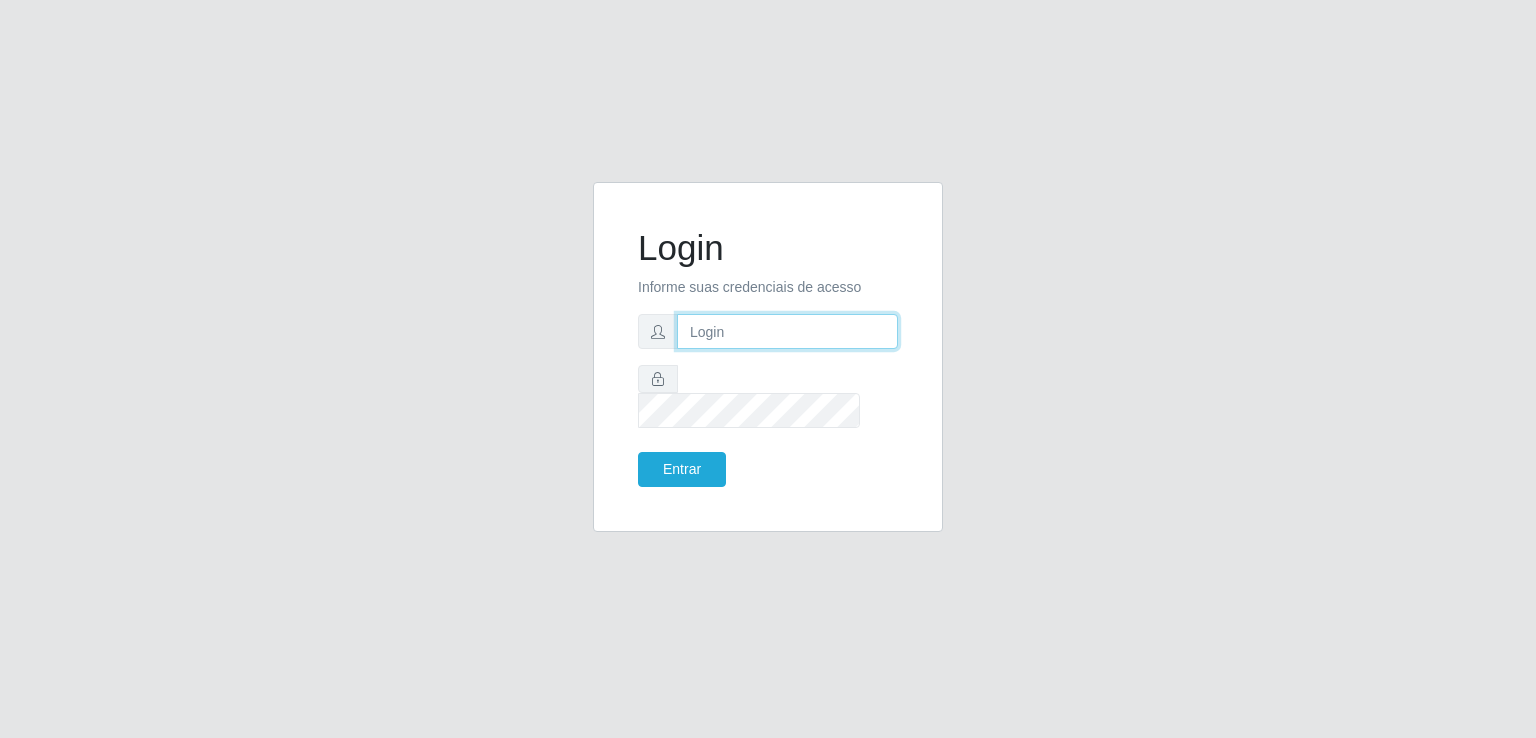 type on "setorpessoal@[DOMAIN].com.br" 